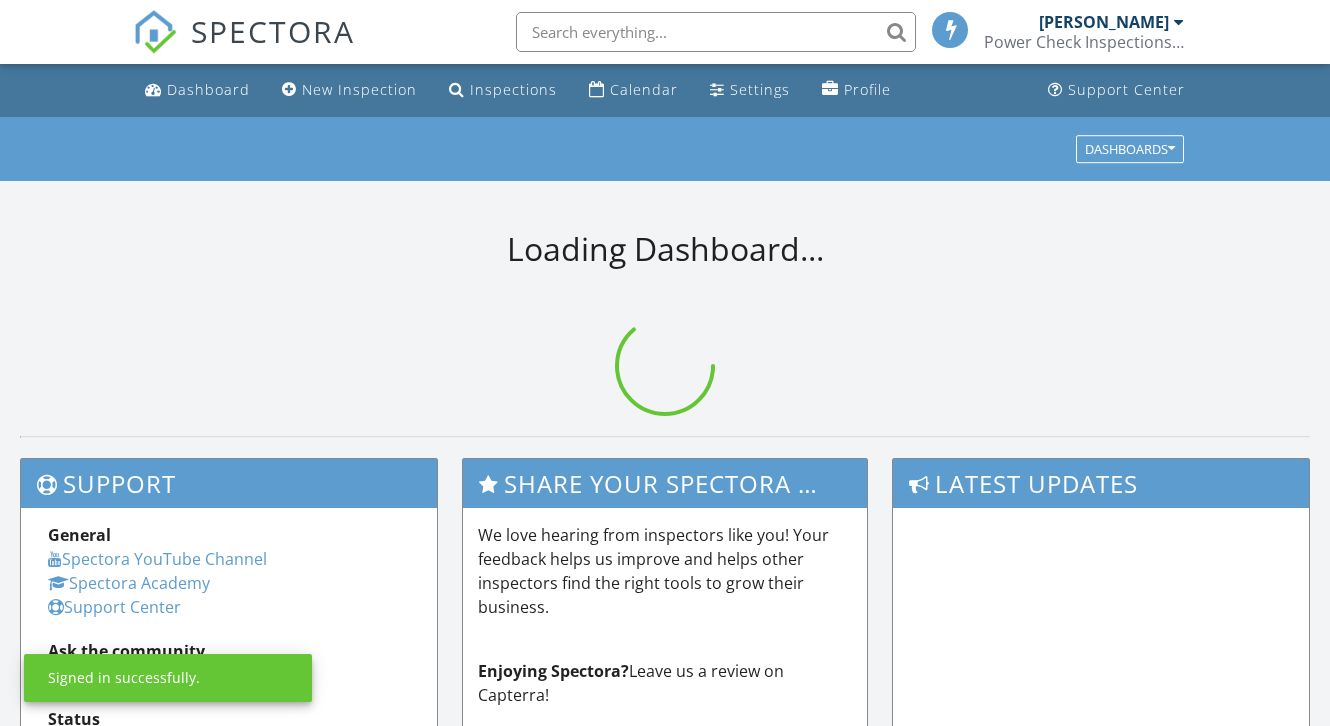 scroll, scrollTop: 0, scrollLeft: 0, axis: both 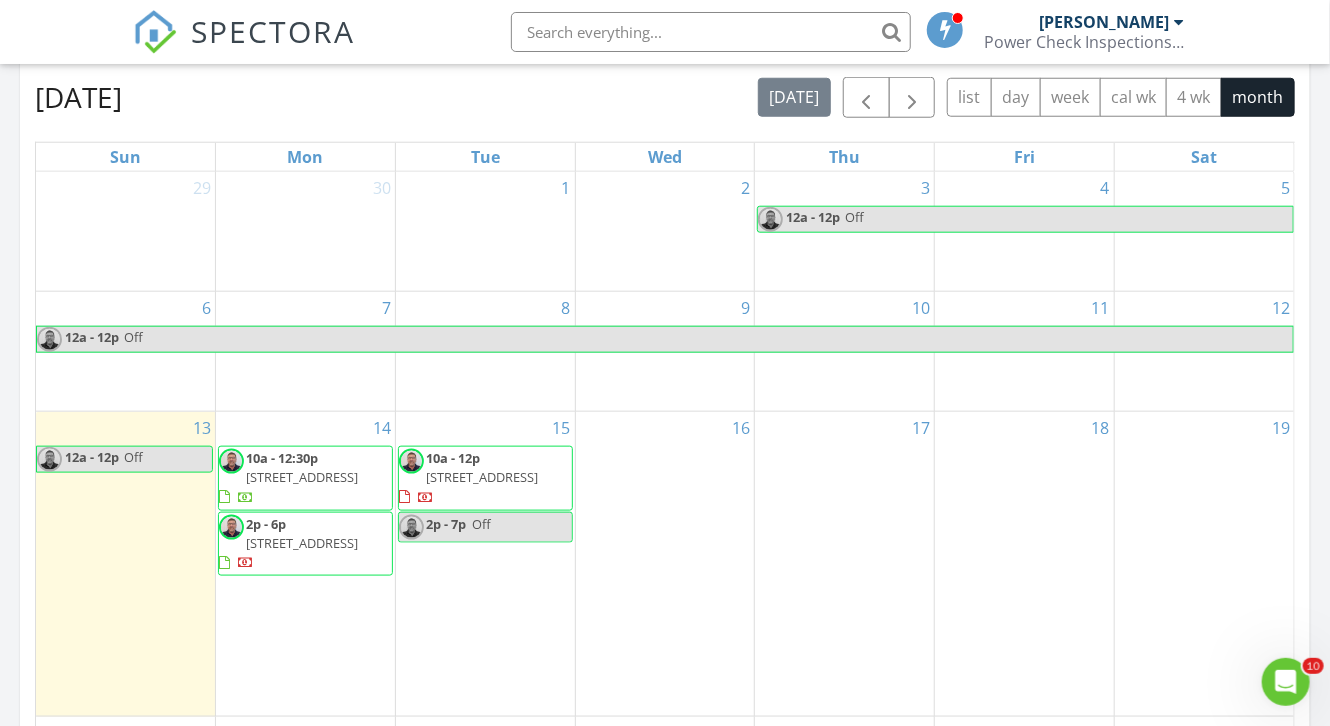 click on "10a - 12:30p" at bounding box center [282, 458] 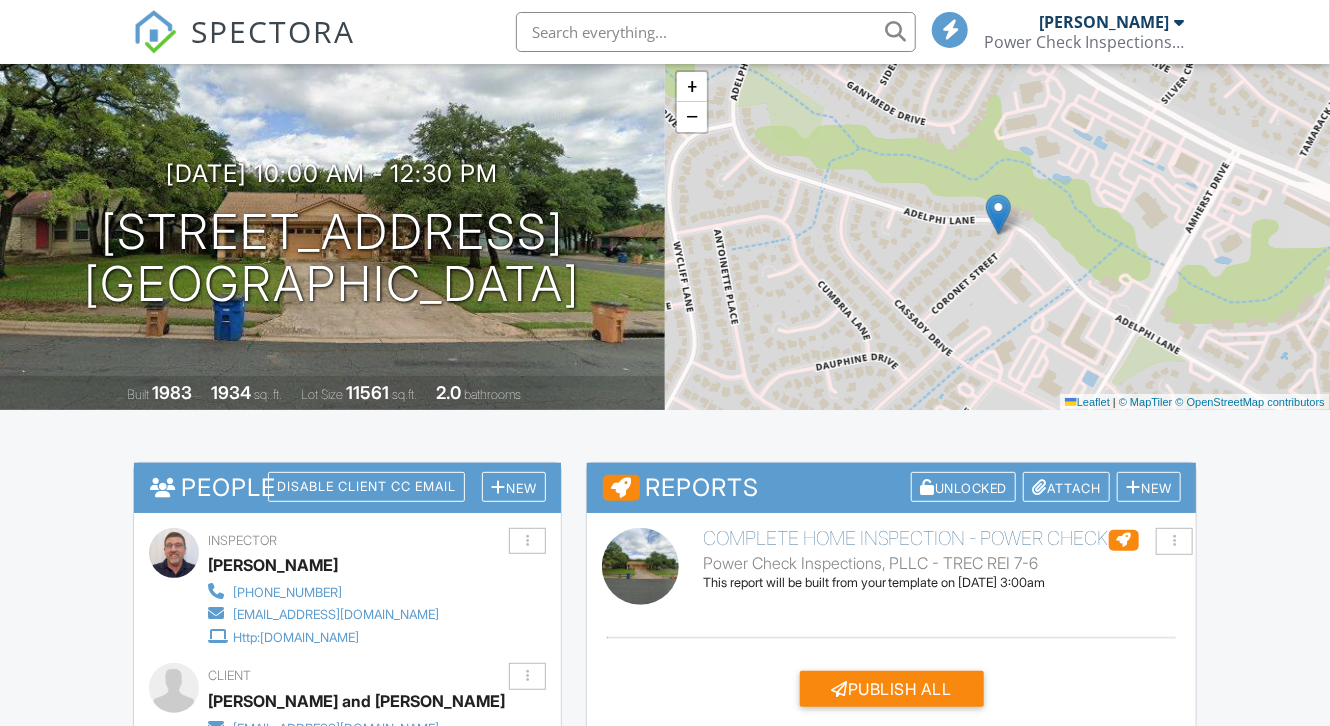scroll, scrollTop: 80, scrollLeft: 0, axis: vertical 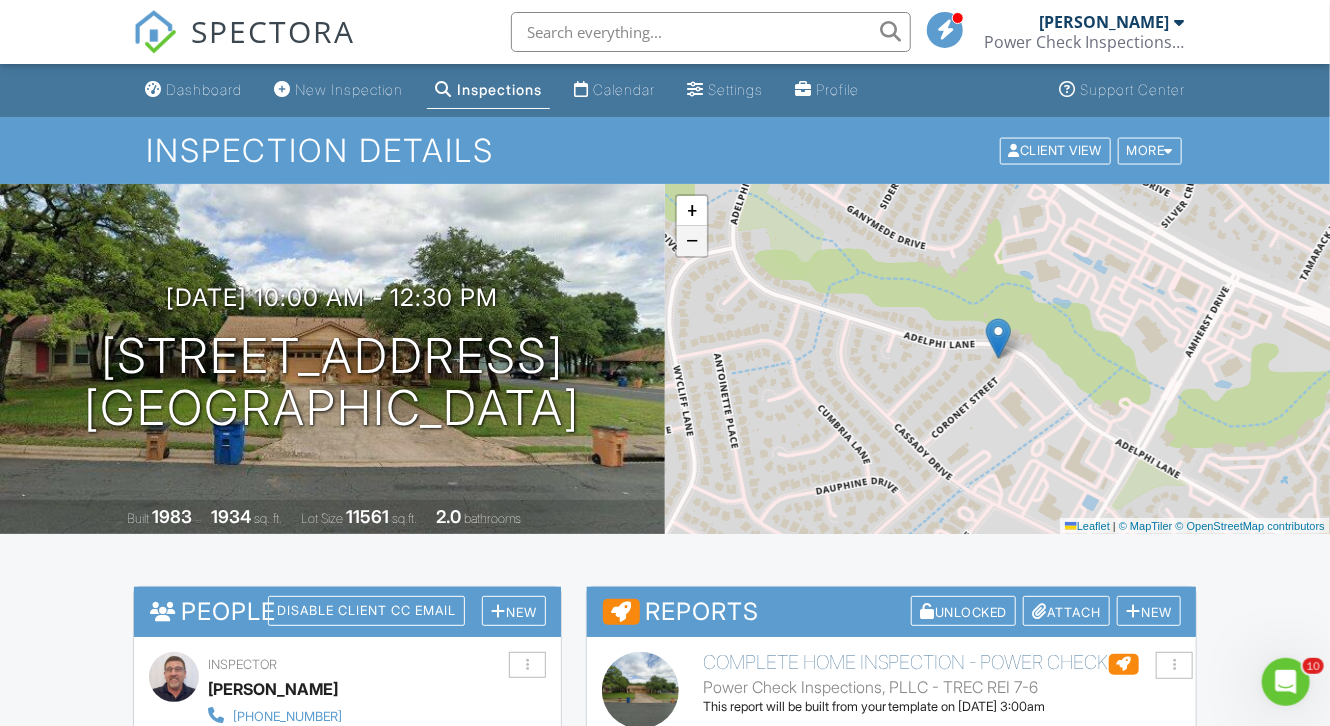 click on "−" at bounding box center (692, 241) 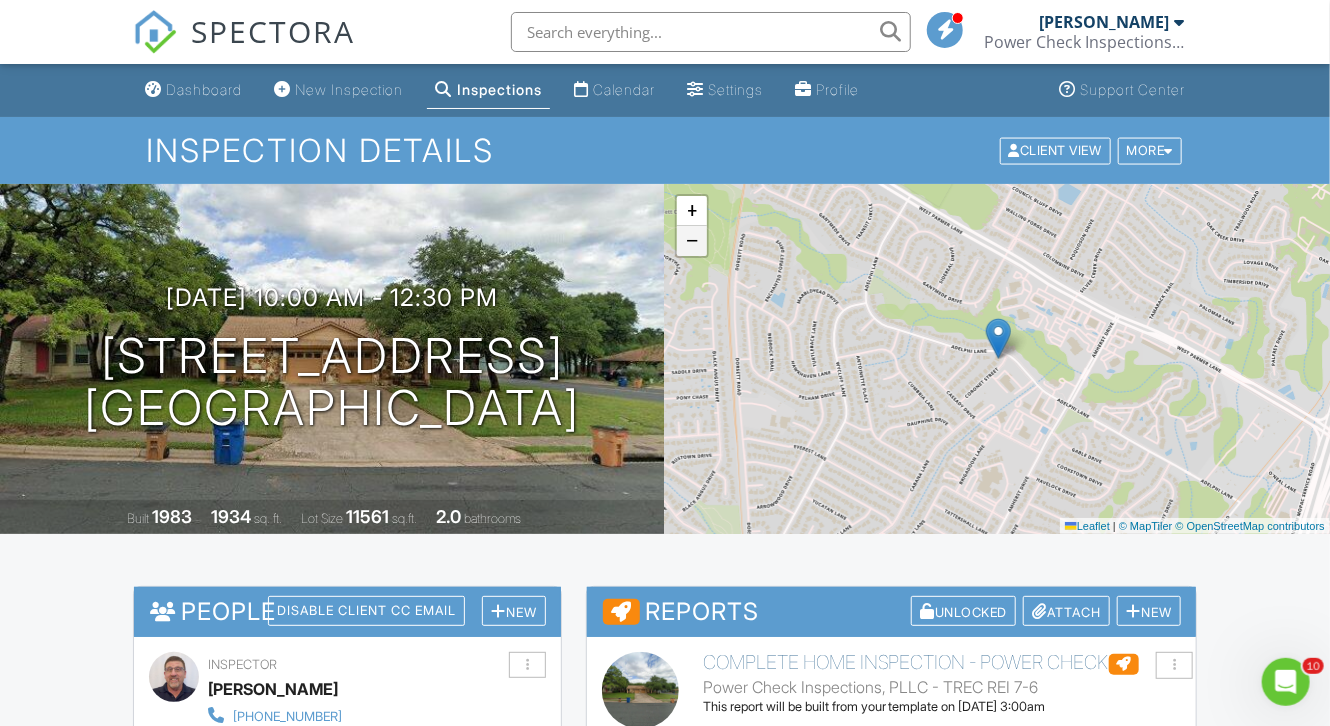 click on "−" at bounding box center [692, 241] 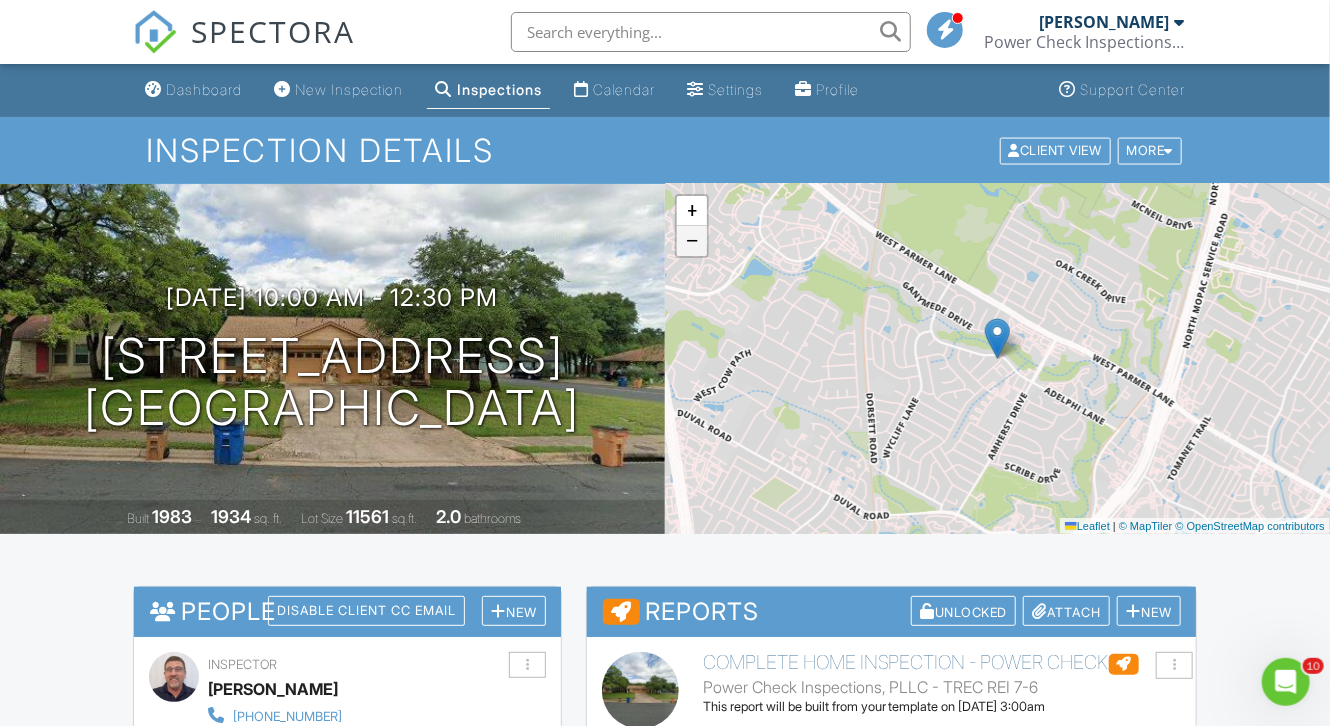 click on "−" at bounding box center (692, 241) 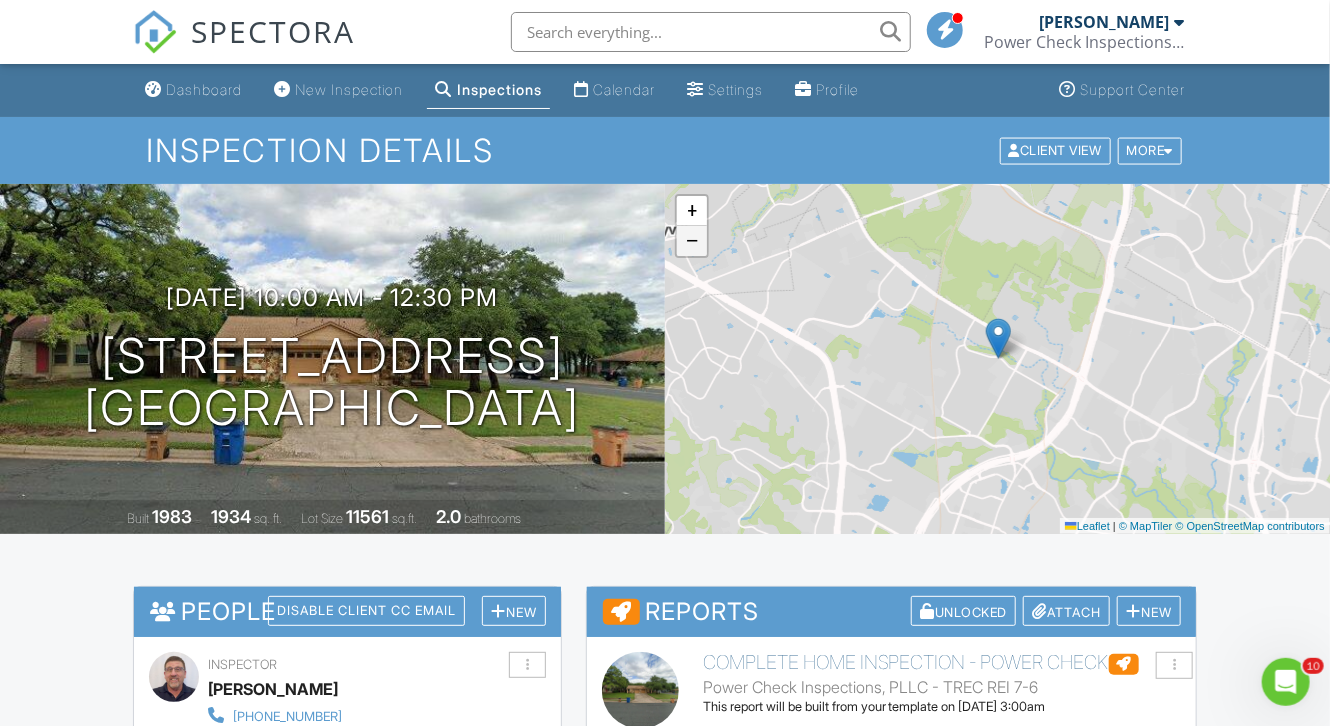 click on "−" at bounding box center [692, 241] 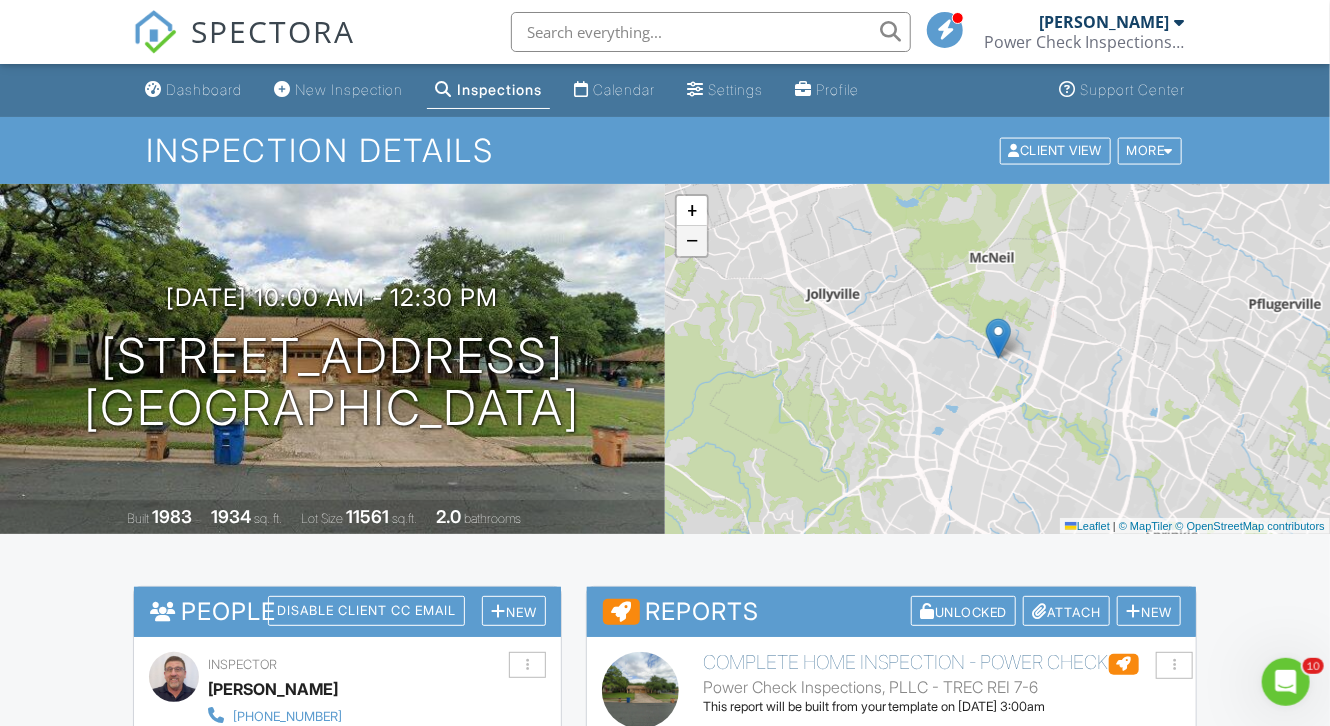 click on "−" at bounding box center [692, 241] 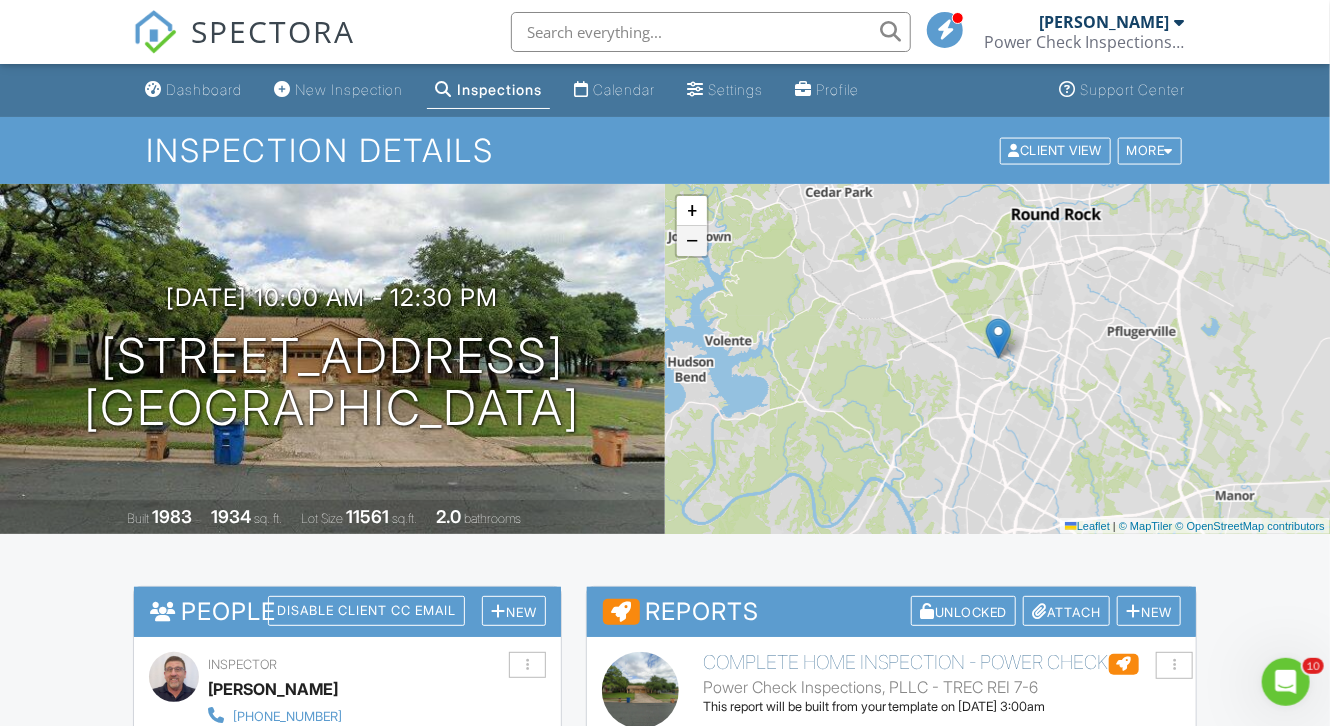 click on "−" at bounding box center [692, 241] 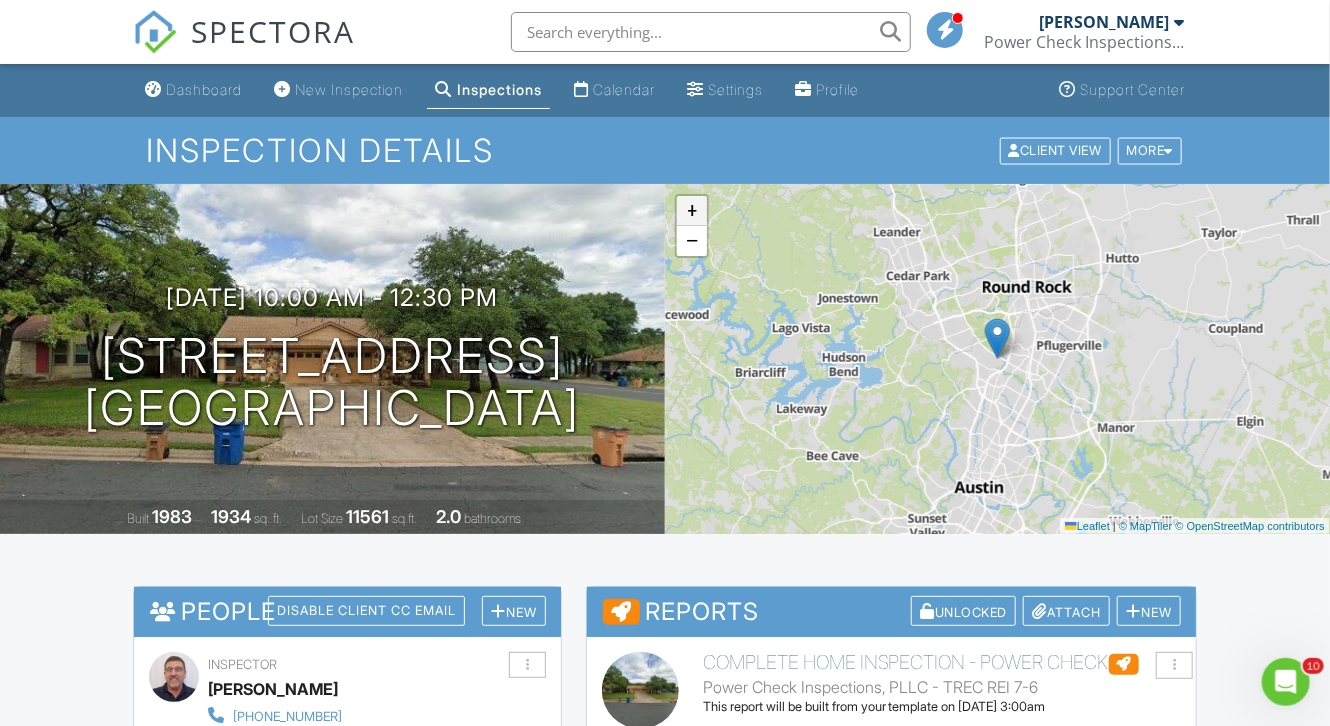 click on "+" at bounding box center [692, 211] 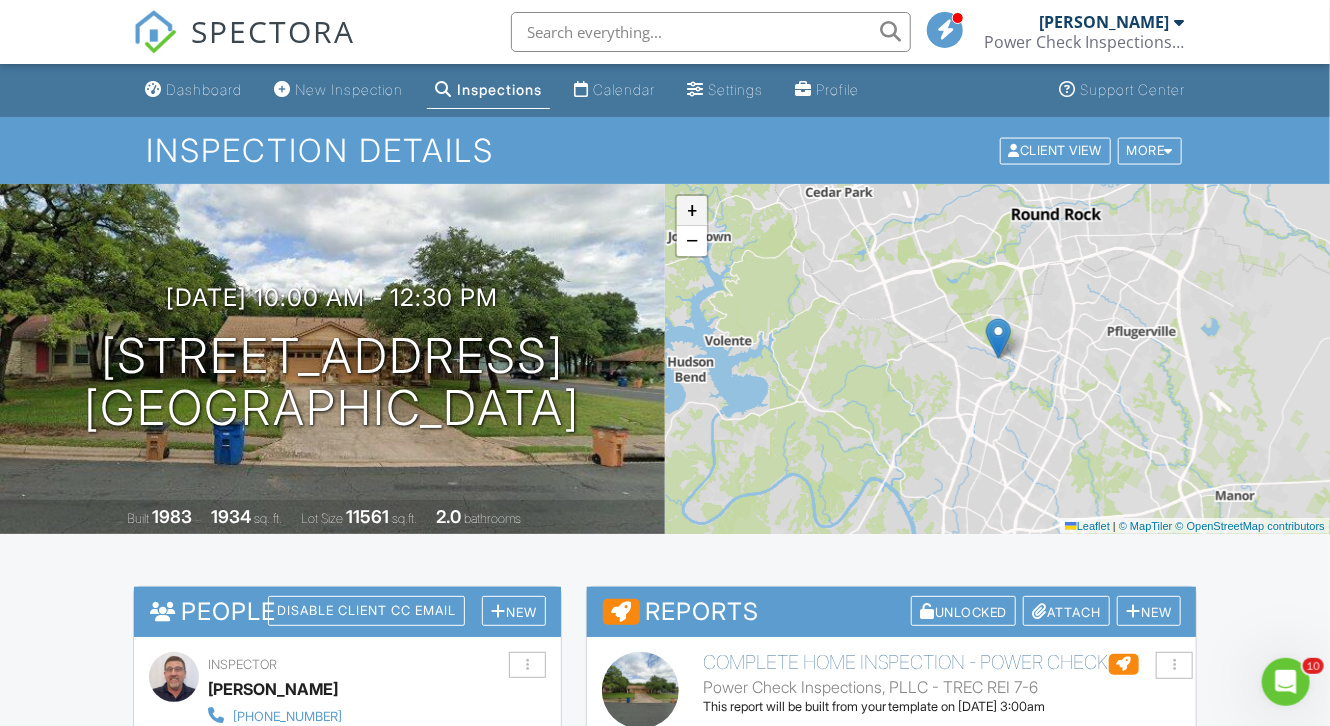 click on "+" at bounding box center (692, 211) 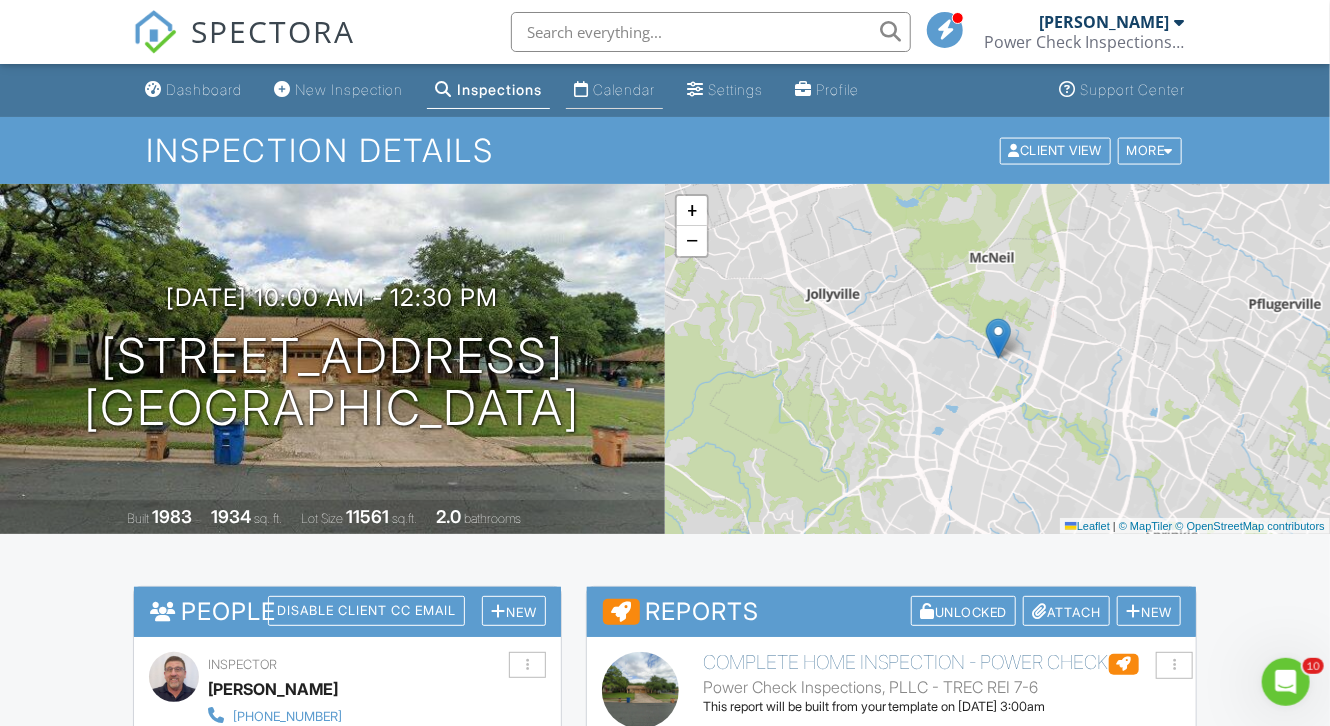 click on "Calendar" at bounding box center [624, 89] 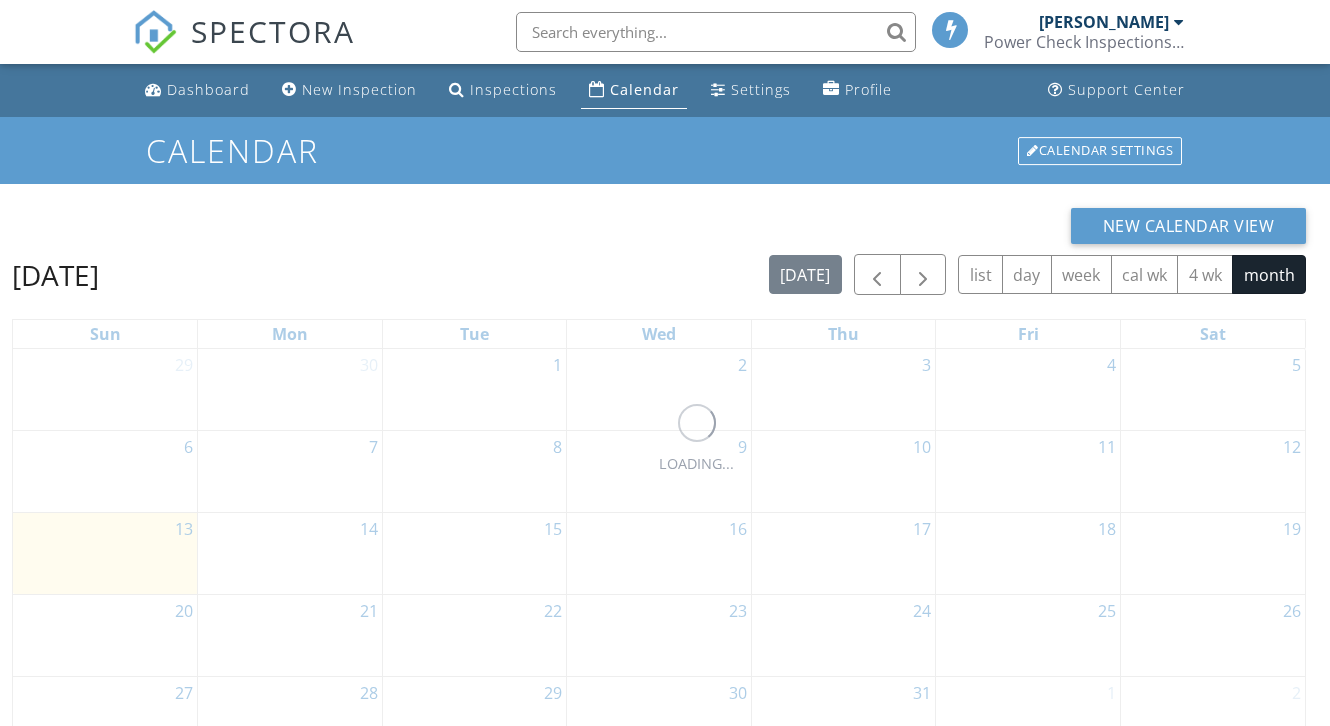 scroll, scrollTop: 0, scrollLeft: 0, axis: both 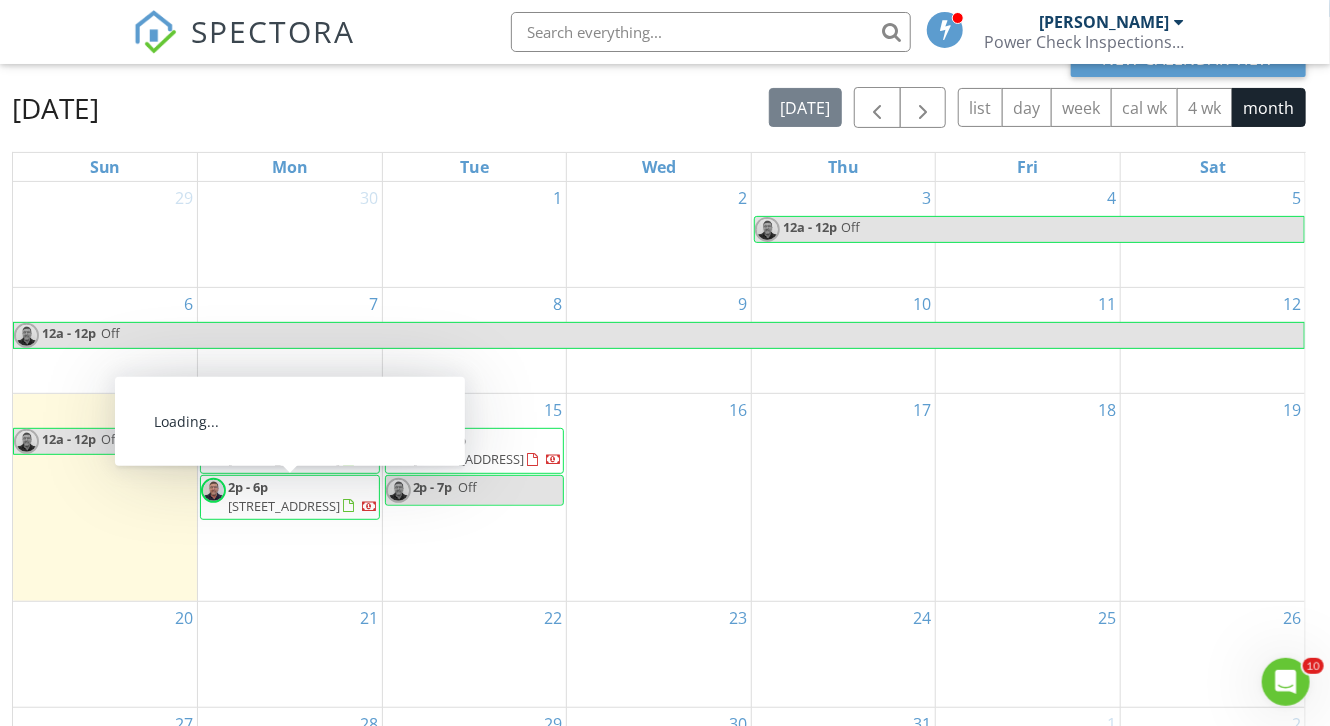 click on "[STREET_ADDRESS]" at bounding box center [284, 506] 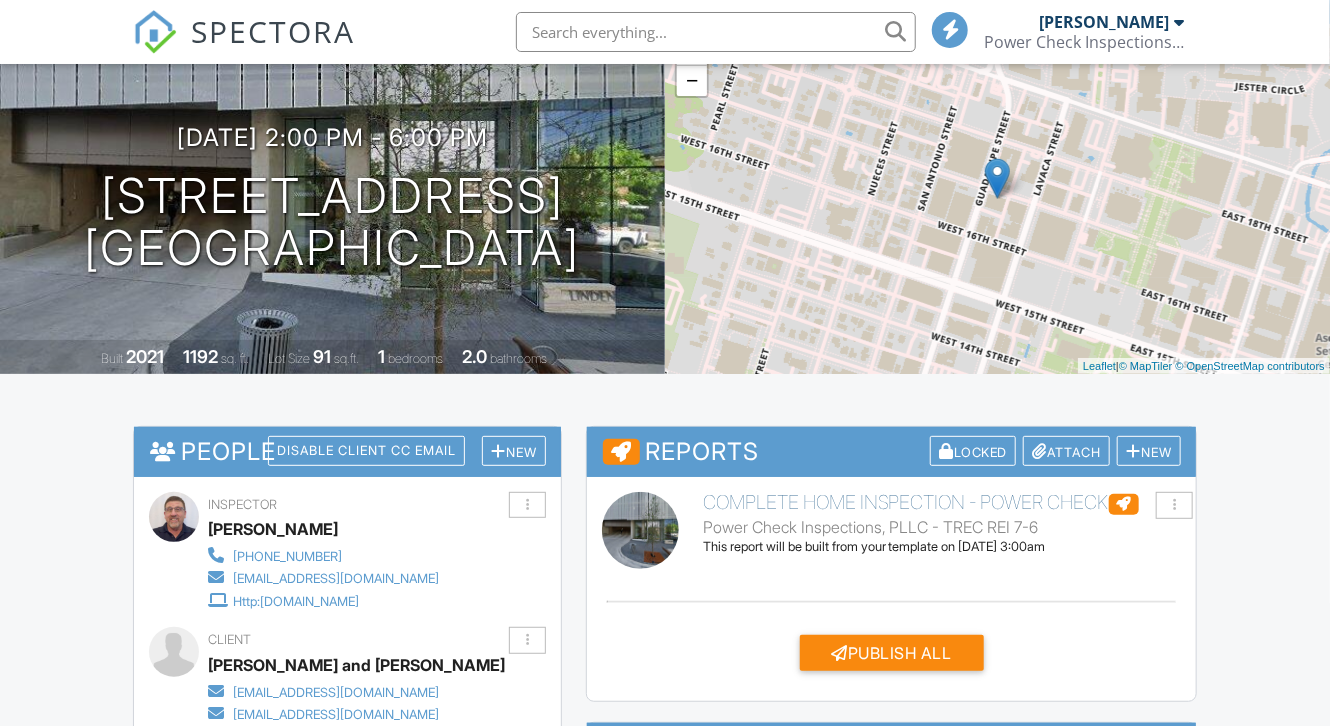 scroll, scrollTop: 320, scrollLeft: 0, axis: vertical 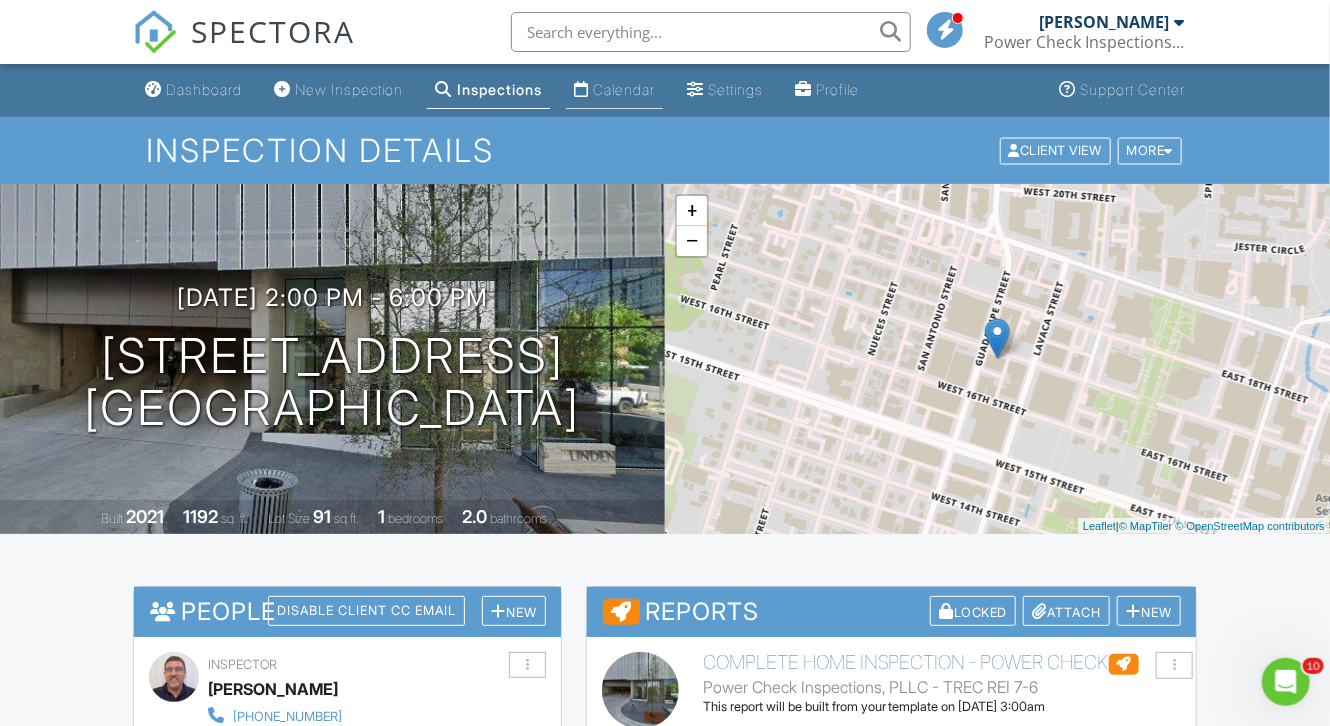 click on "Calendar" at bounding box center [624, 89] 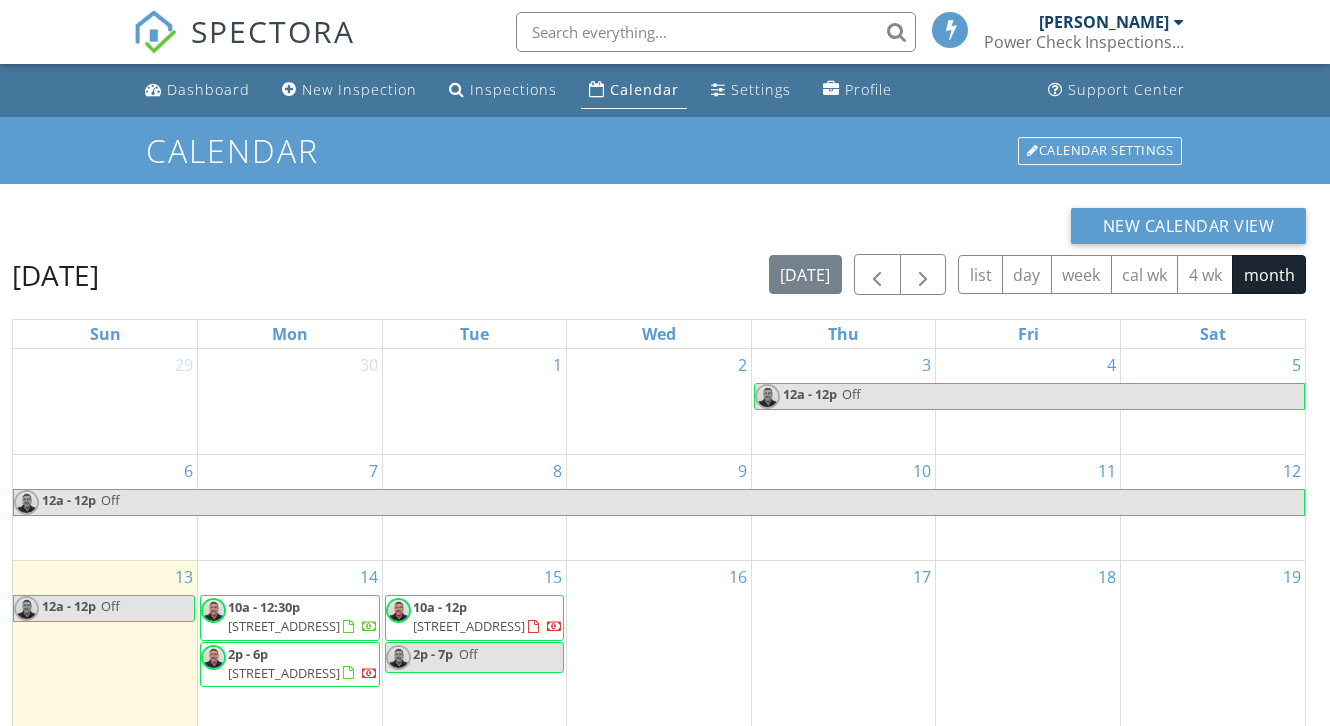 scroll, scrollTop: 0, scrollLeft: 0, axis: both 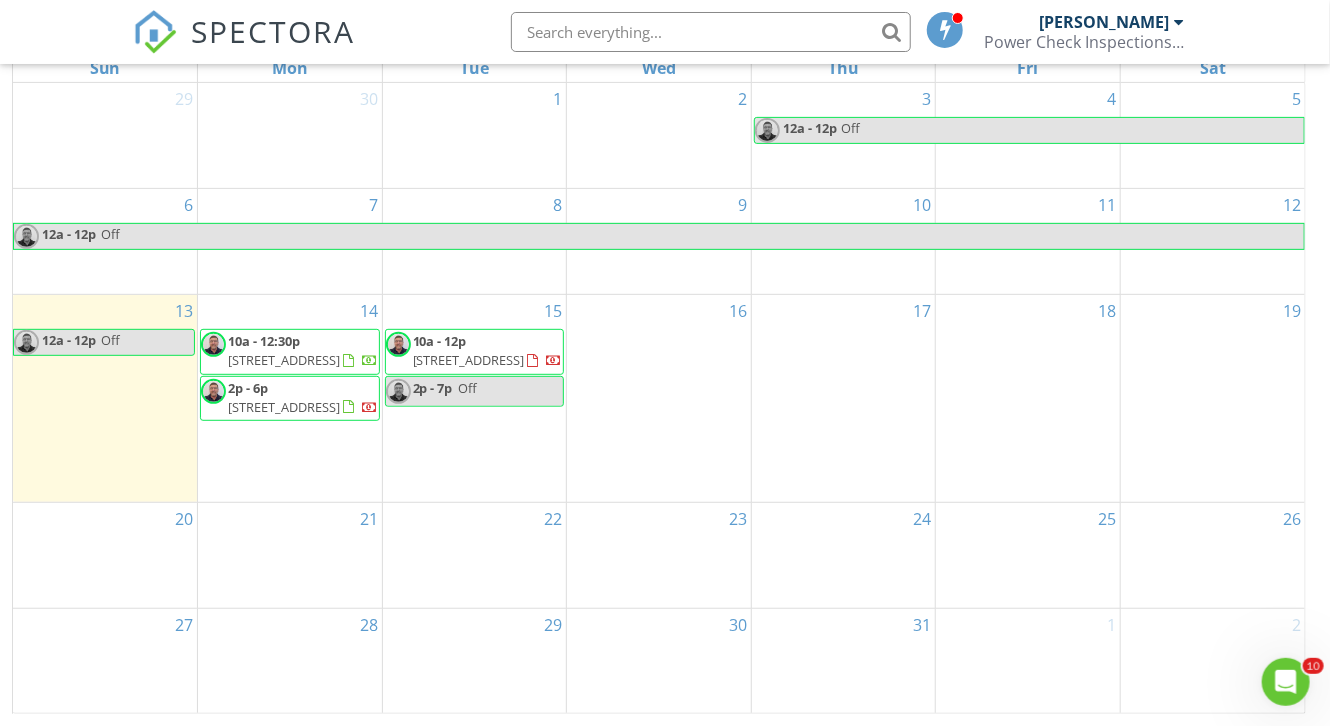 click on "[STREET_ADDRESS]" at bounding box center [284, 360] 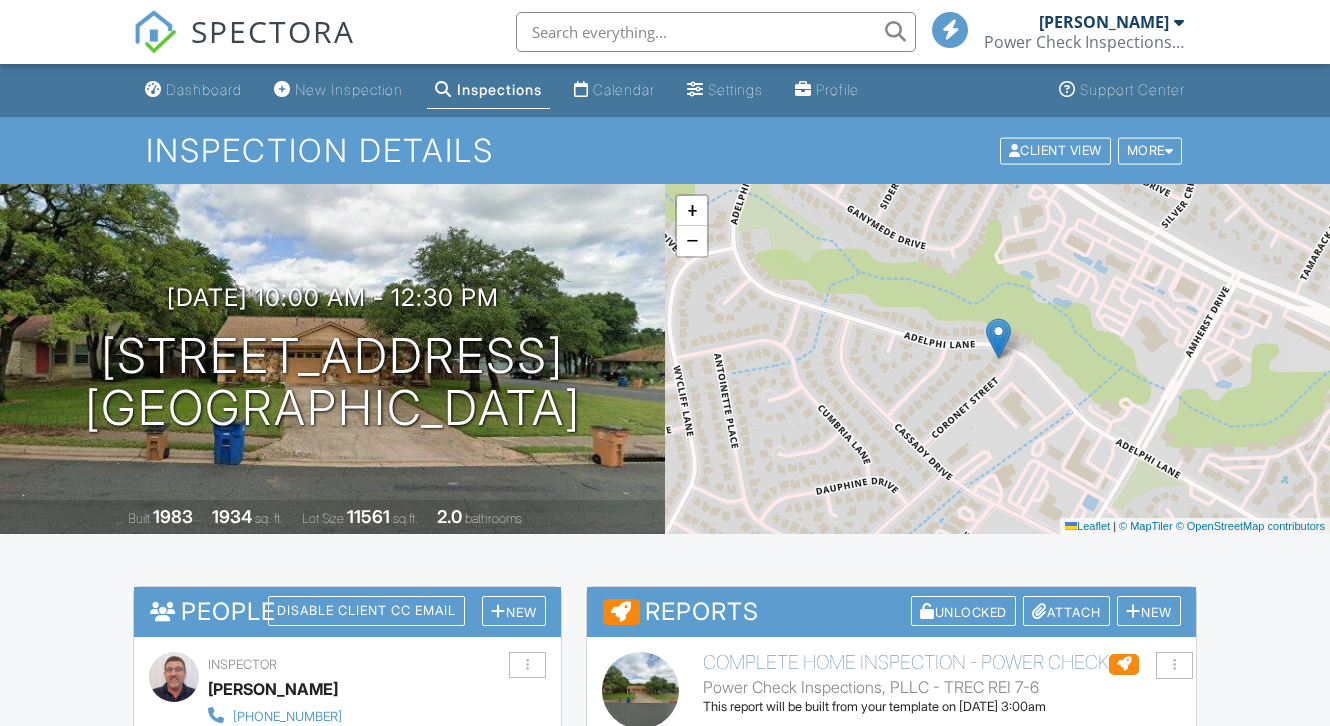 scroll, scrollTop: 0, scrollLeft: 0, axis: both 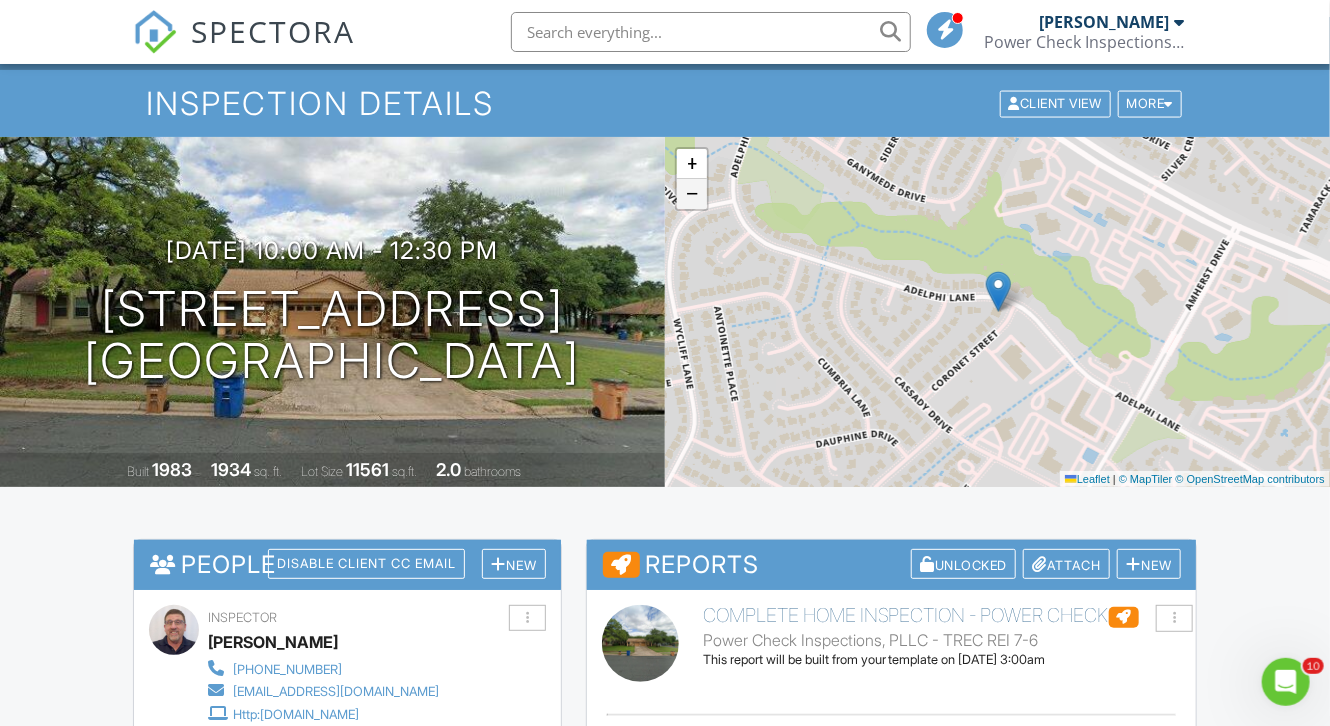 click on "−" at bounding box center (692, 194) 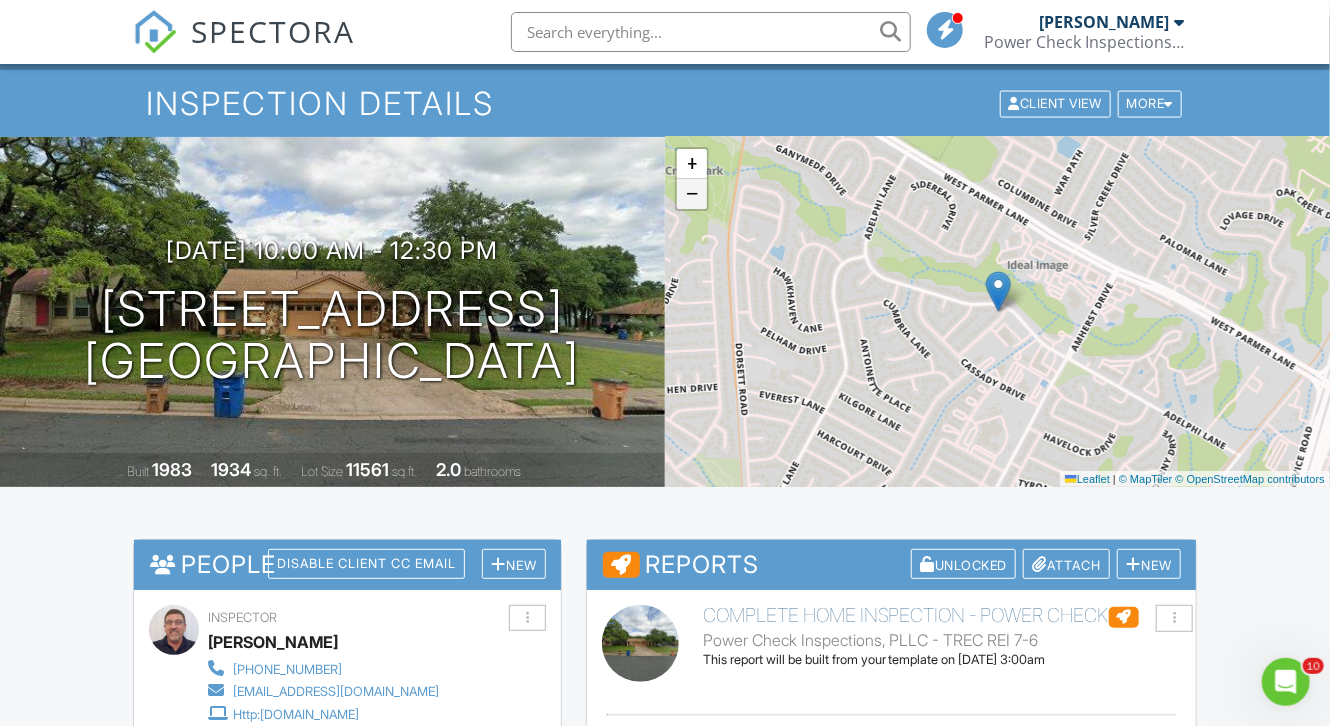 click on "−" at bounding box center [692, 194] 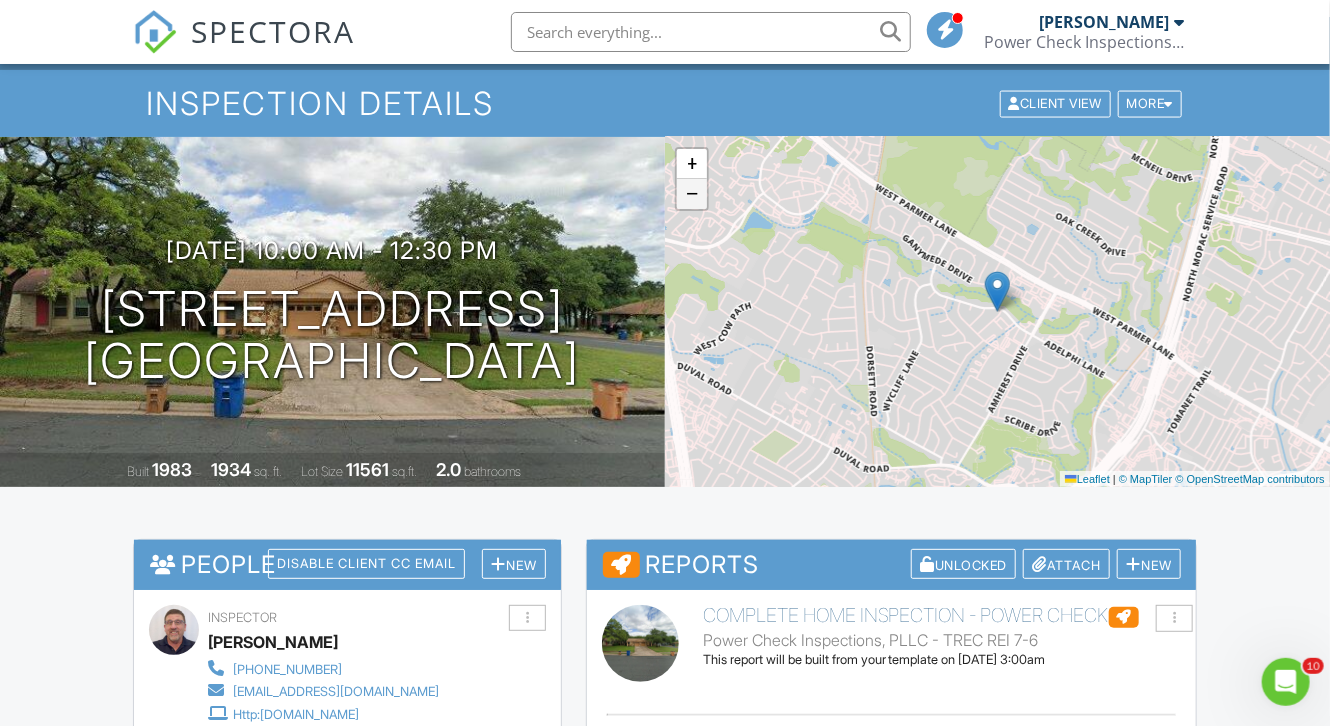 click on "−" at bounding box center [692, 194] 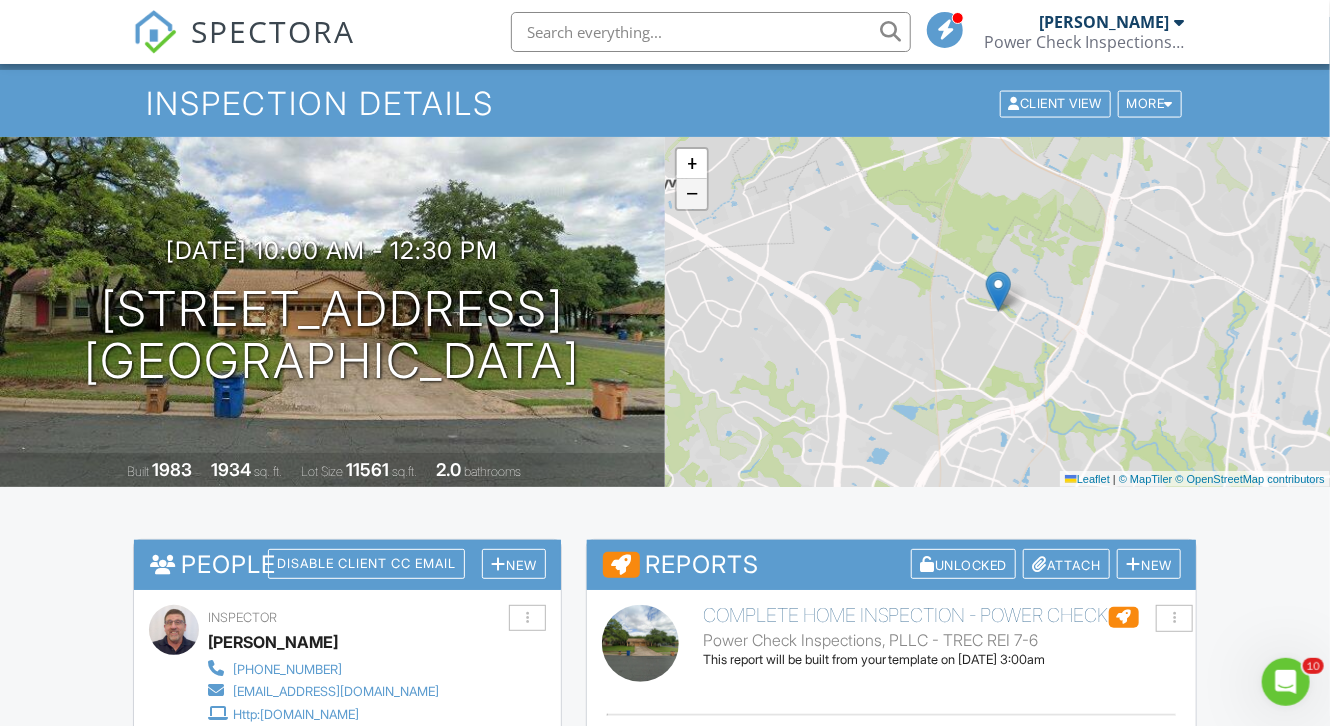 click on "−" at bounding box center (692, 194) 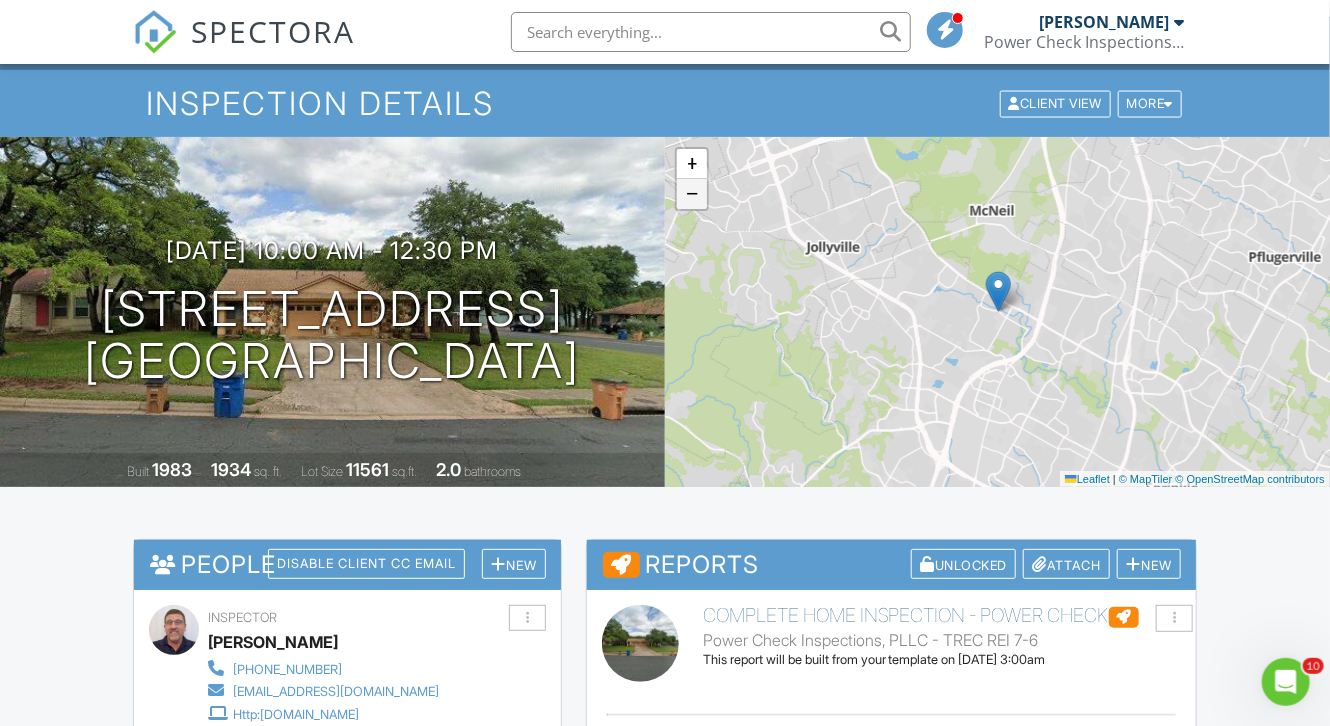 click on "−" at bounding box center (692, 194) 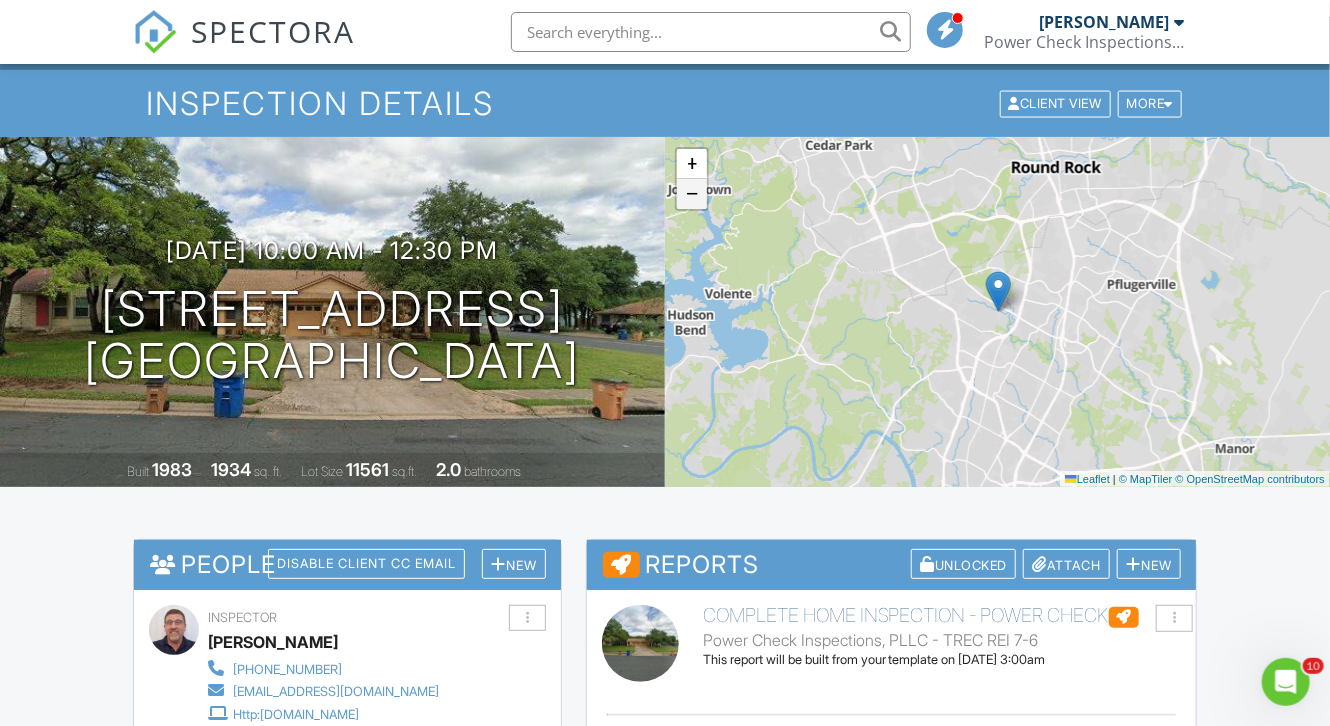click on "−" at bounding box center [692, 194] 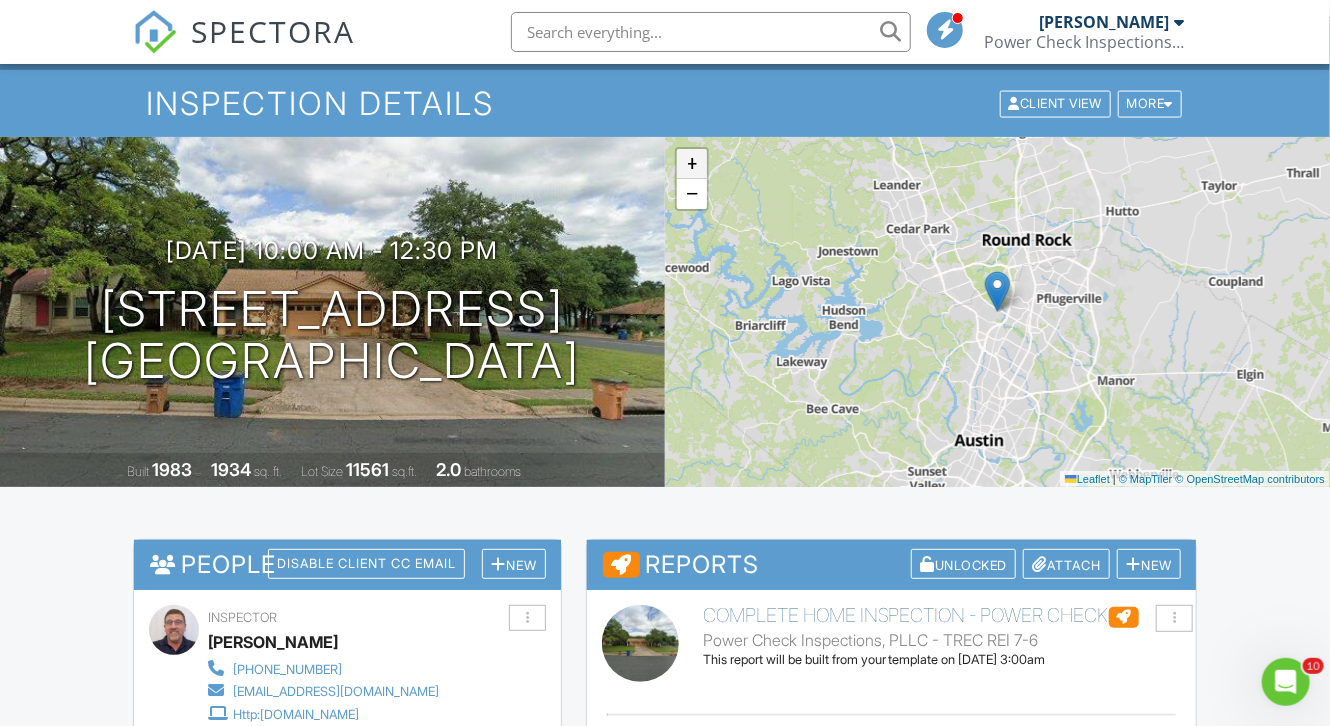 click on "+" at bounding box center [692, 164] 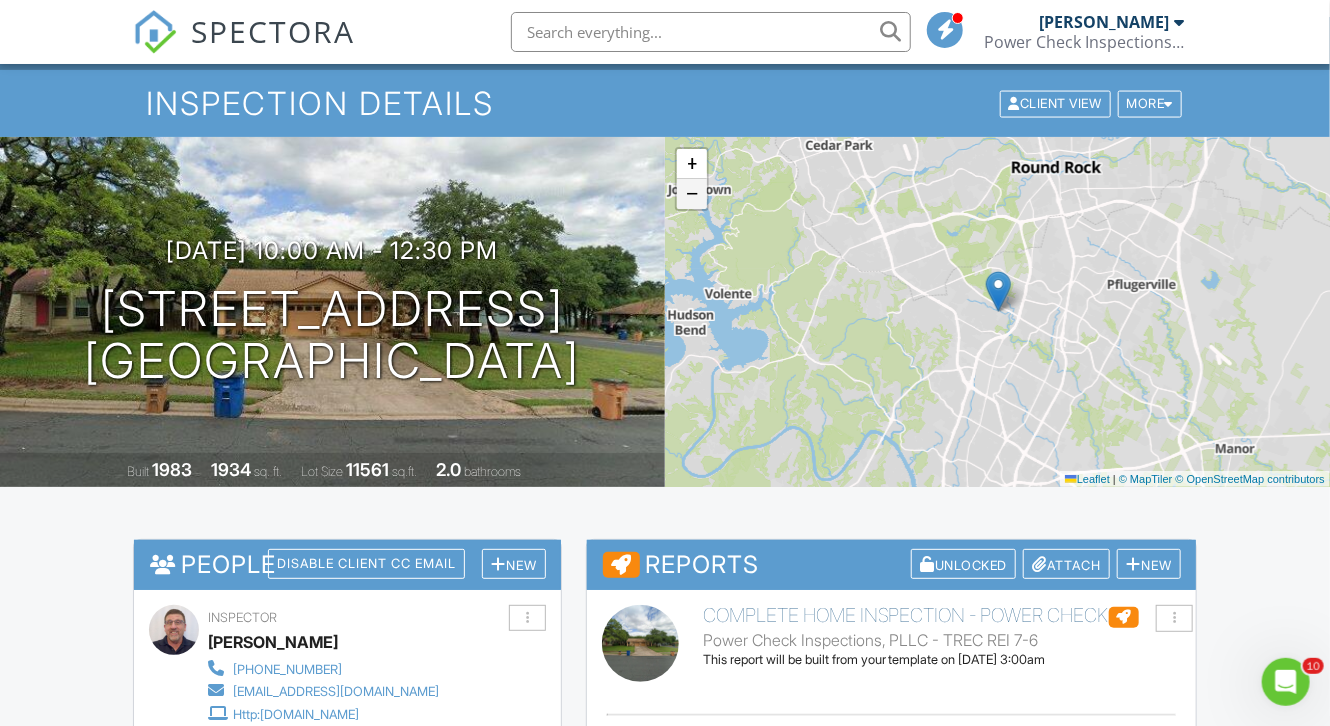 click on "−" at bounding box center (692, 194) 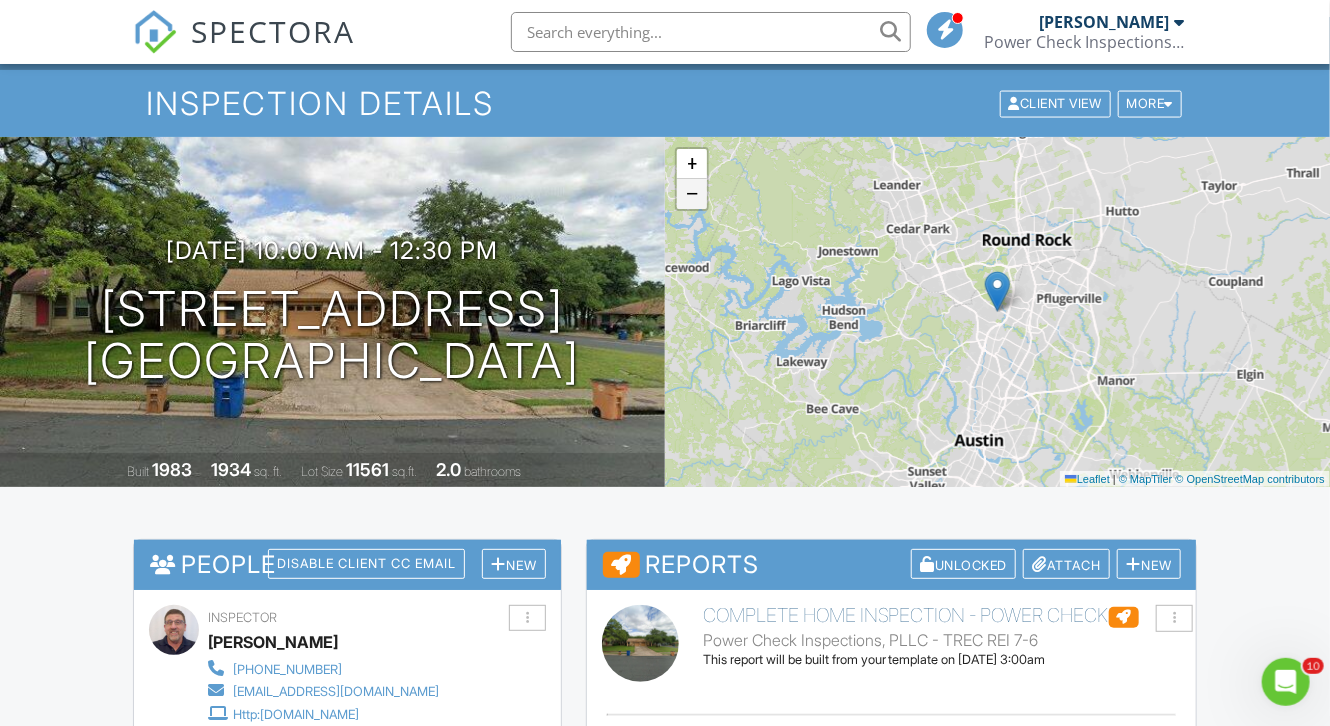 click on "−" at bounding box center (692, 194) 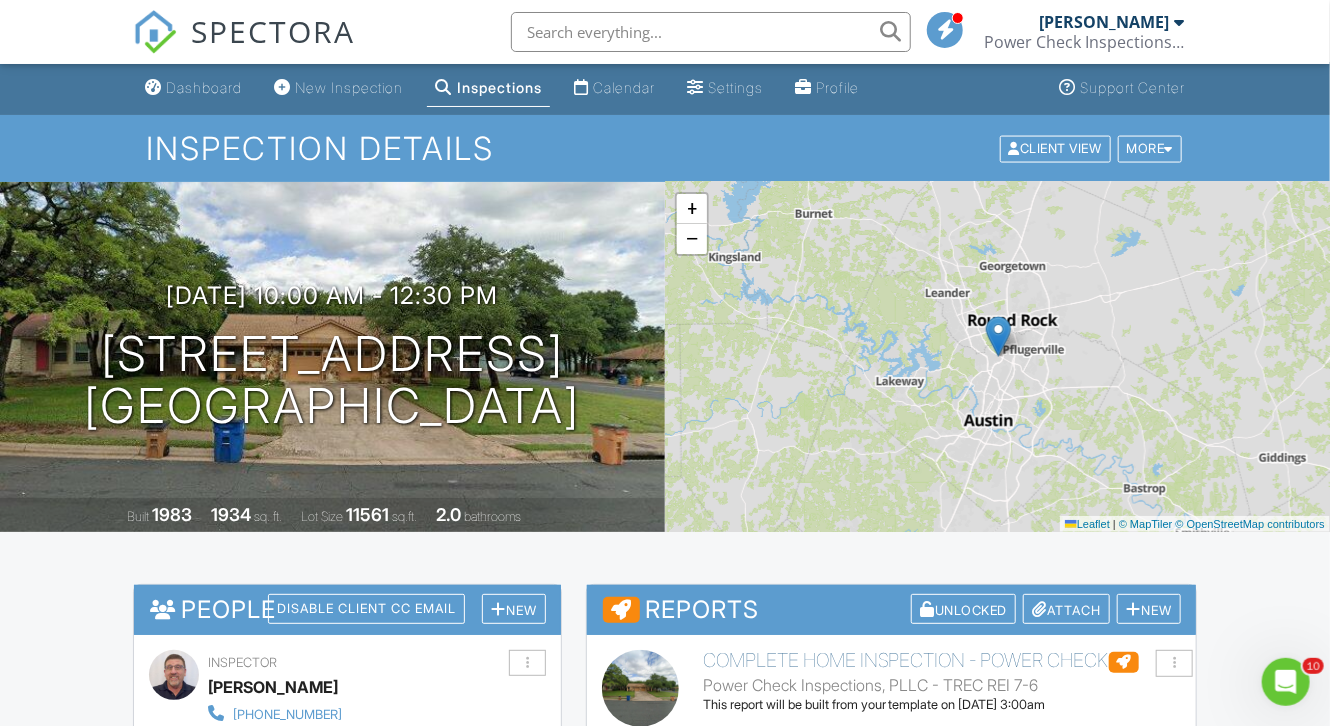 scroll, scrollTop: 0, scrollLeft: 0, axis: both 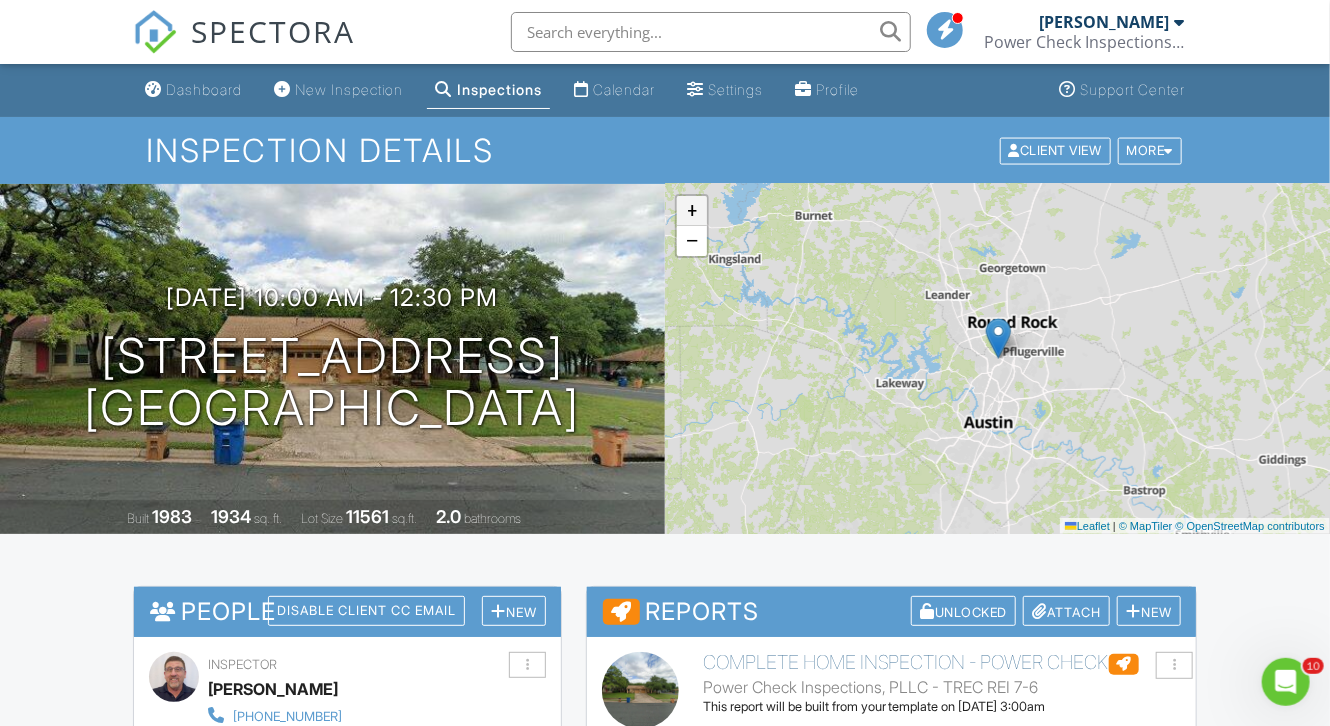 click on "+" at bounding box center [692, 211] 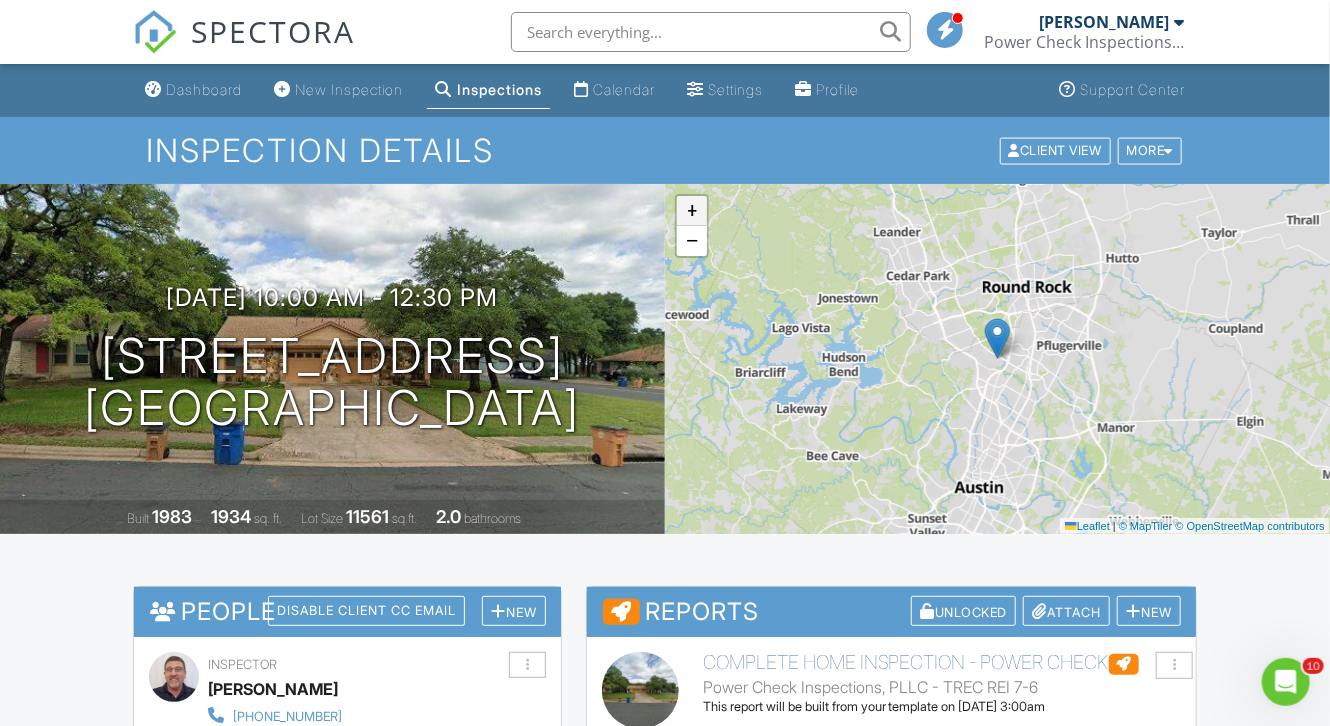 click on "+" at bounding box center [692, 211] 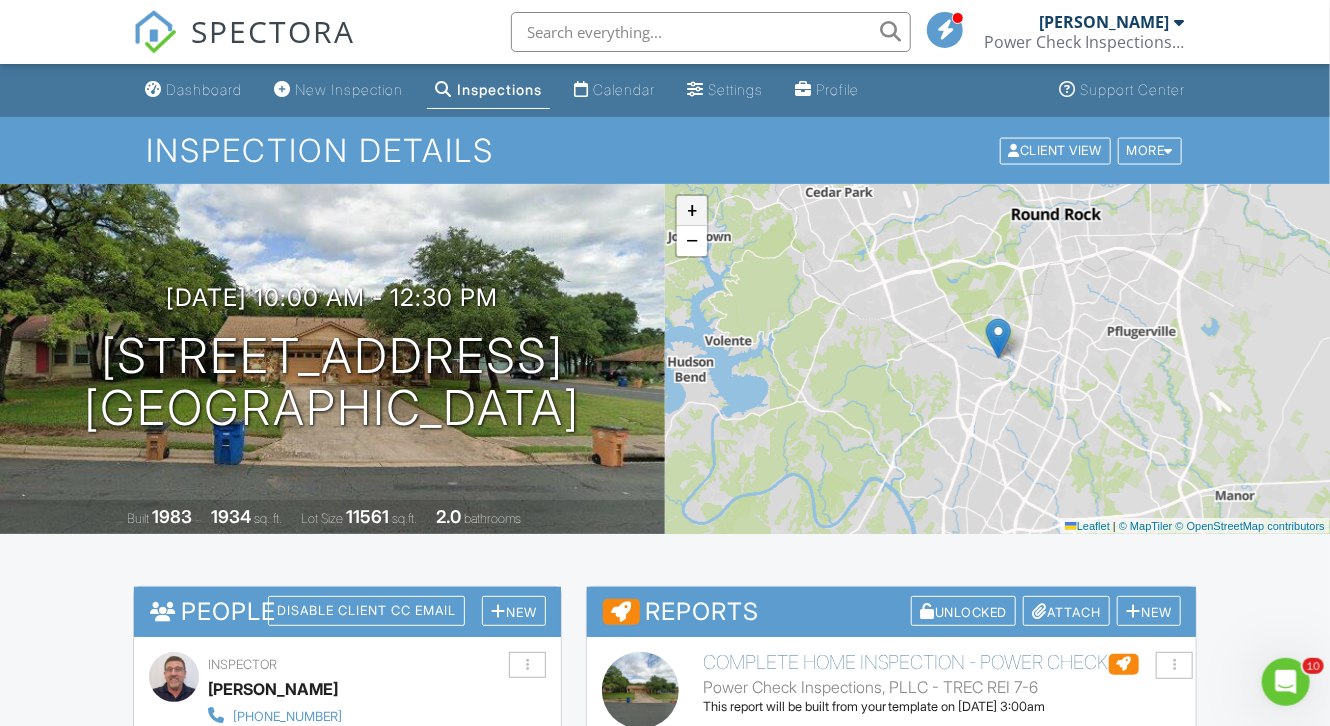 click on "+" at bounding box center [692, 211] 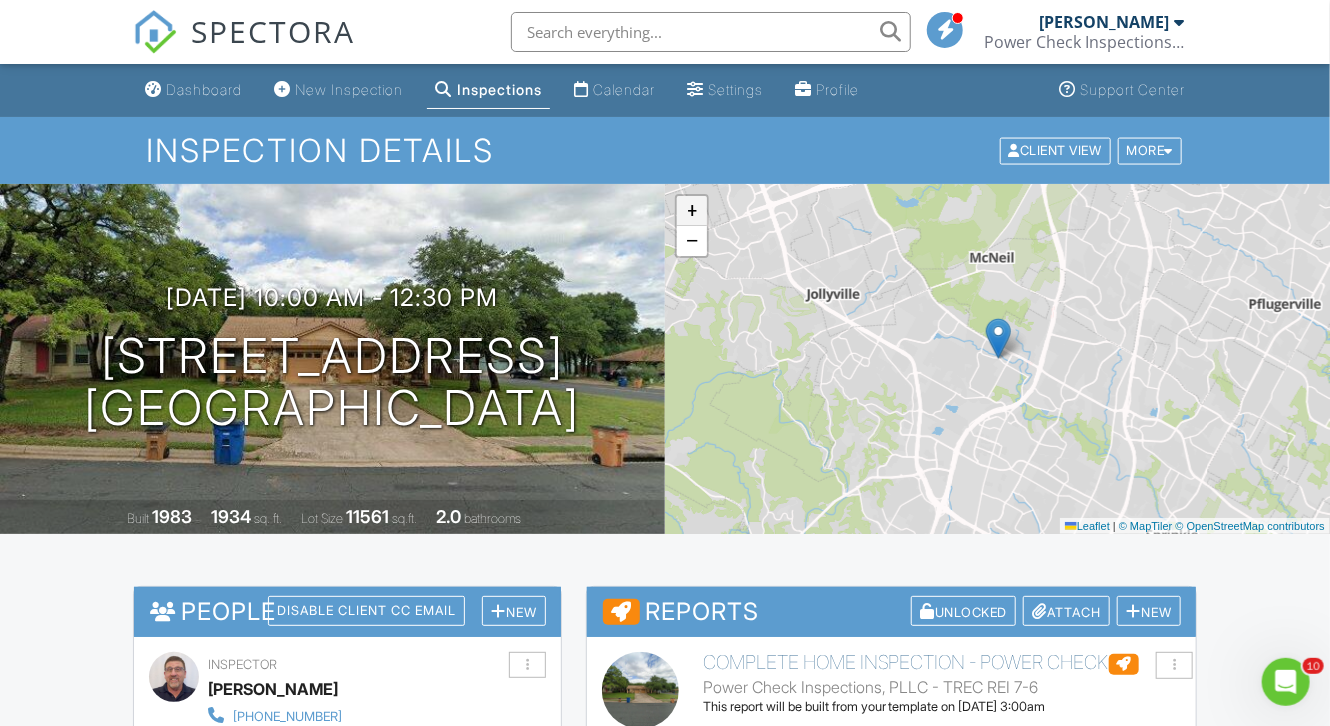 click on "+" at bounding box center [692, 211] 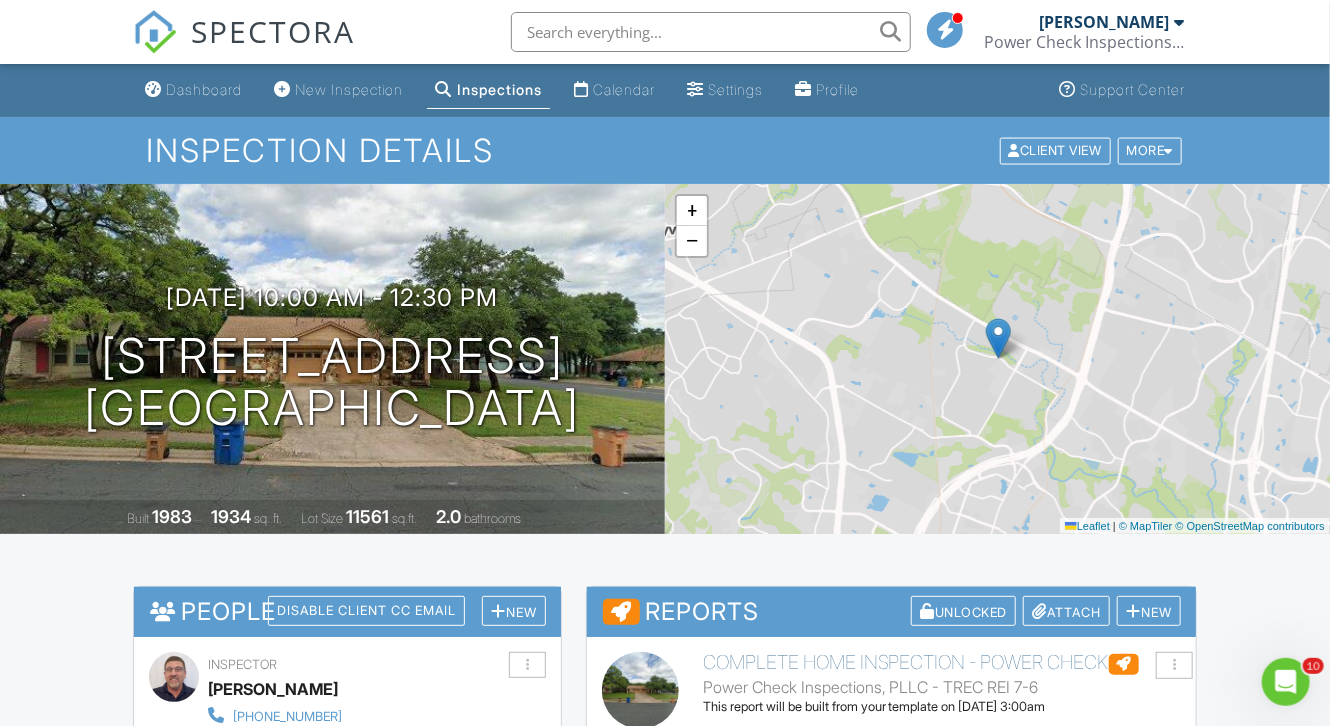 scroll, scrollTop: 80, scrollLeft: 0, axis: vertical 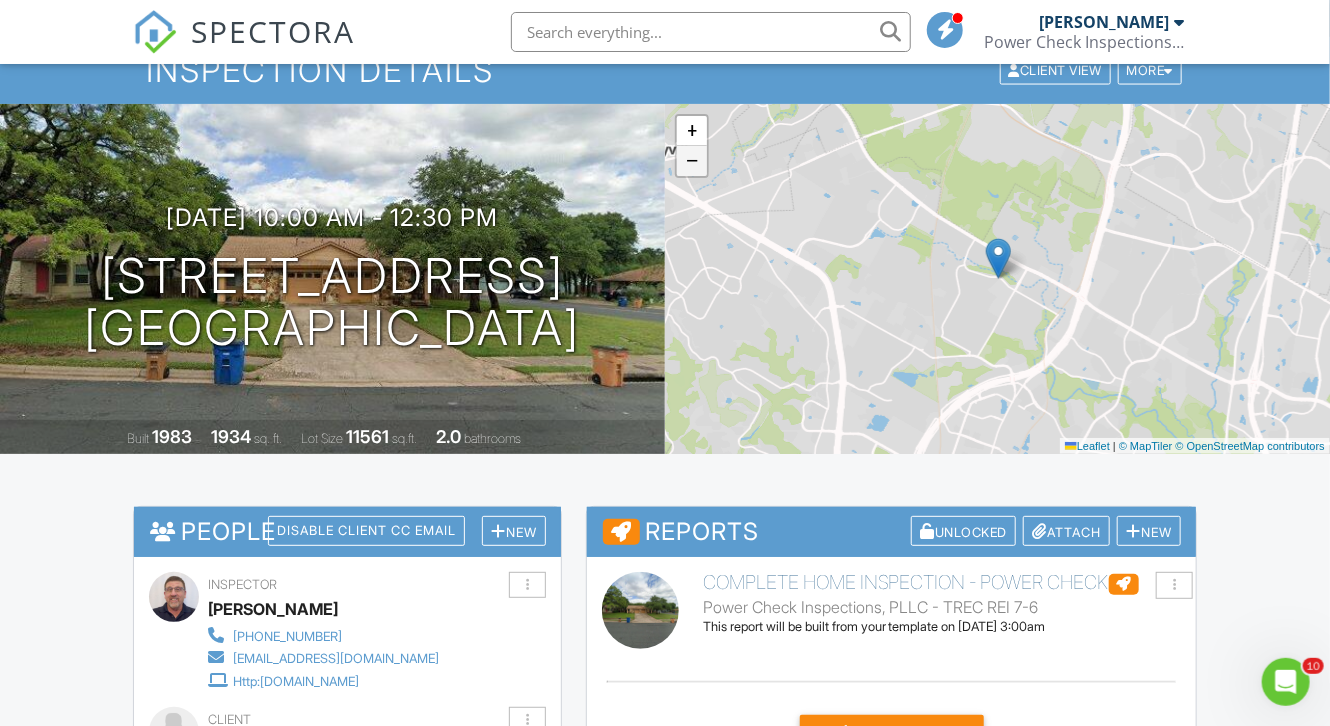 click on "−" at bounding box center [692, 161] 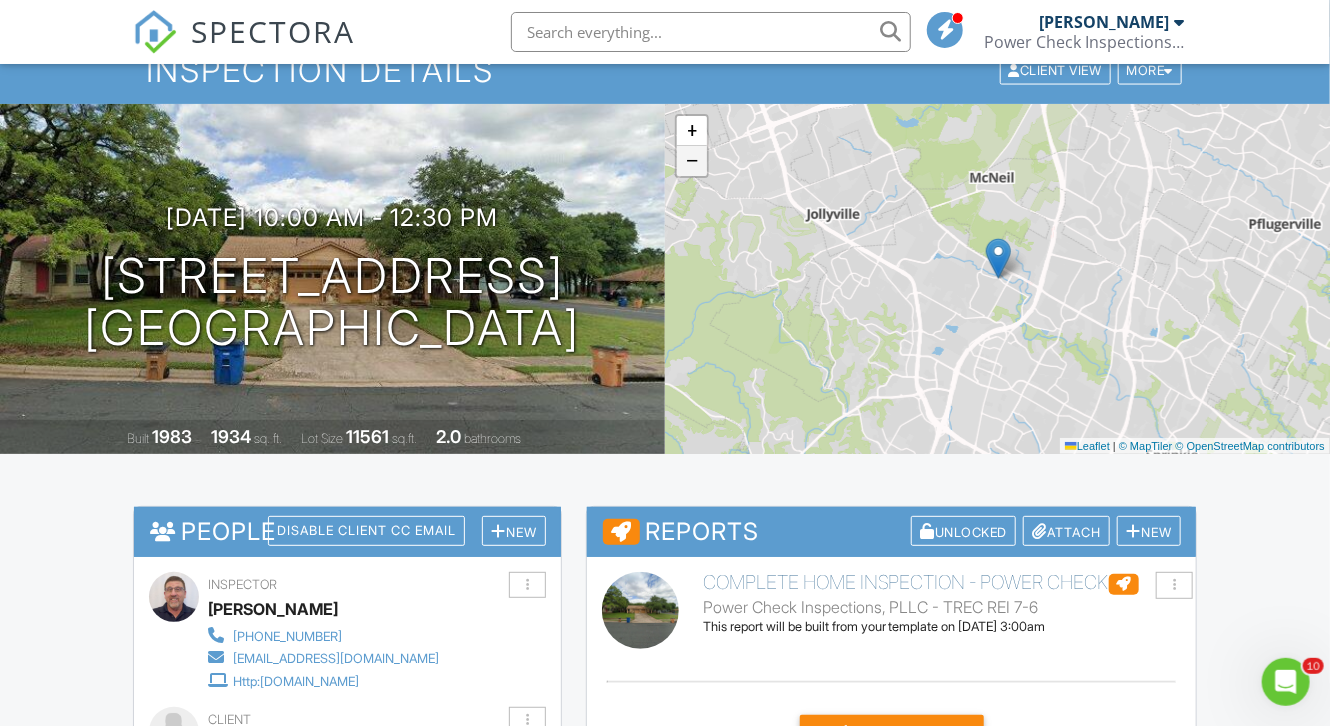 click on "−" at bounding box center (692, 161) 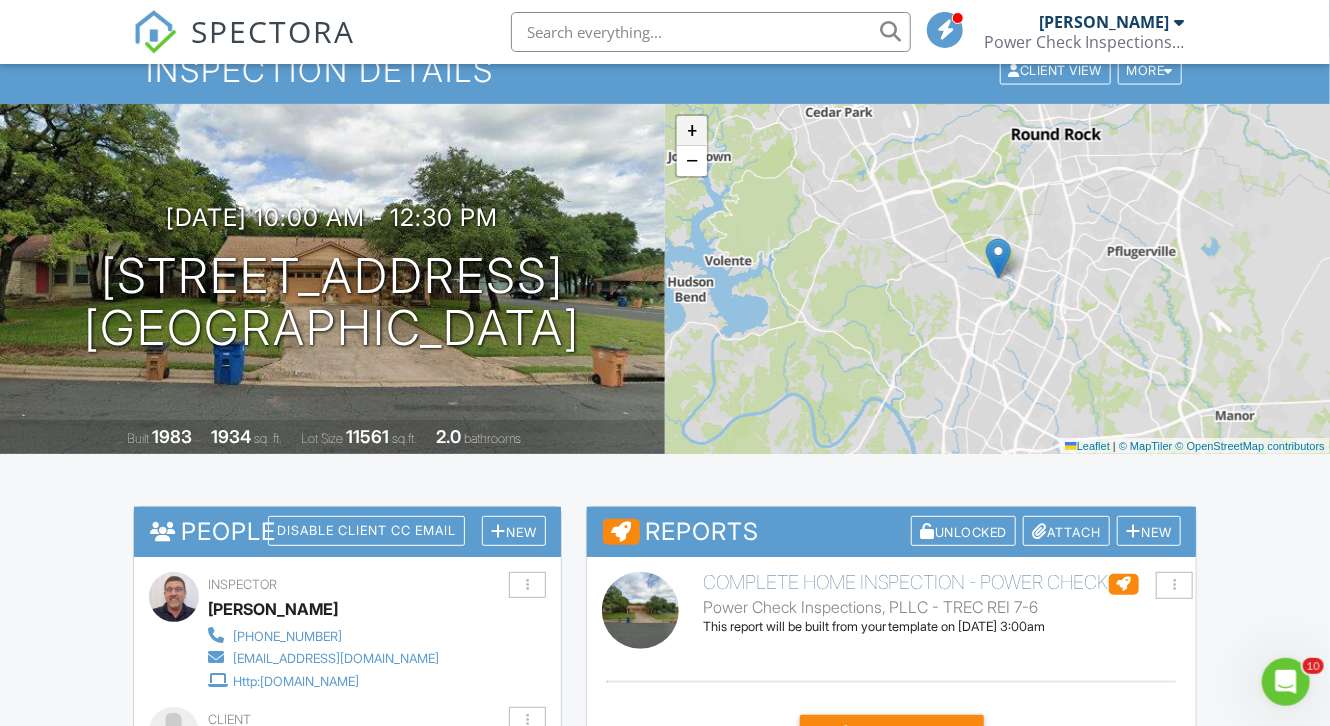 click on "+" at bounding box center [692, 131] 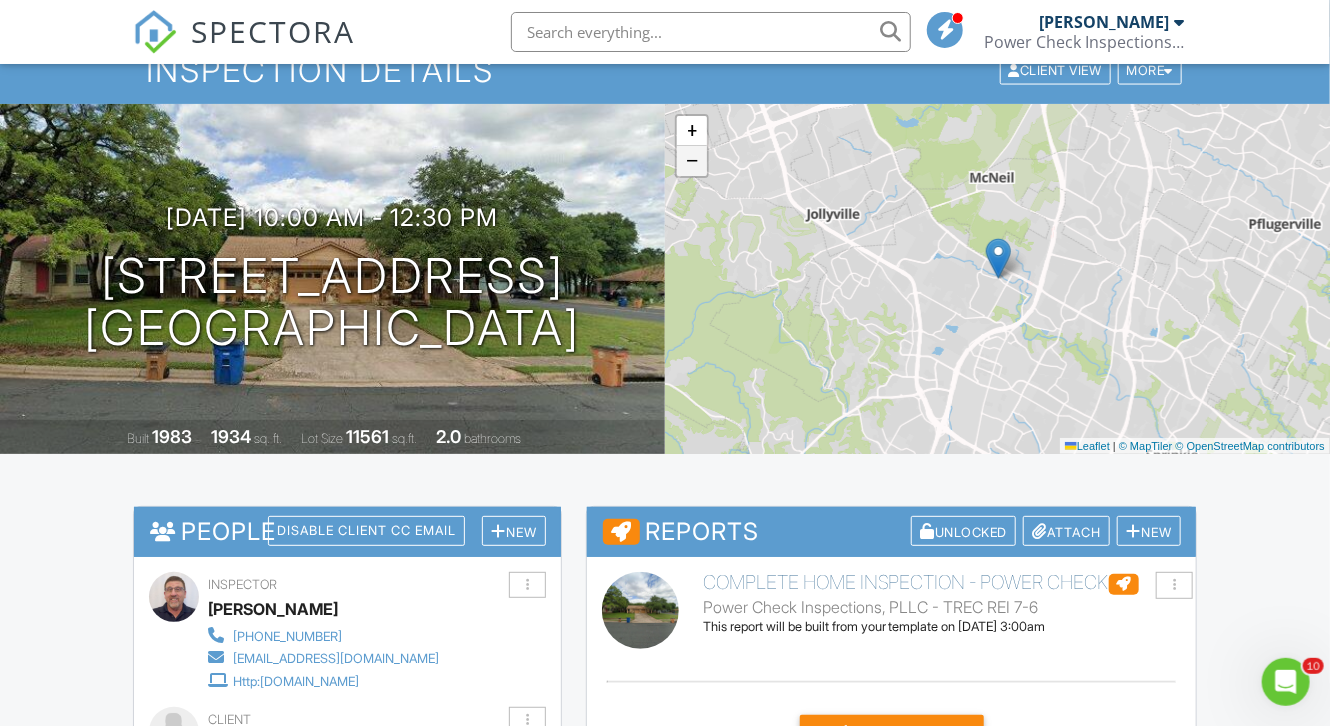 click on "−" at bounding box center (692, 161) 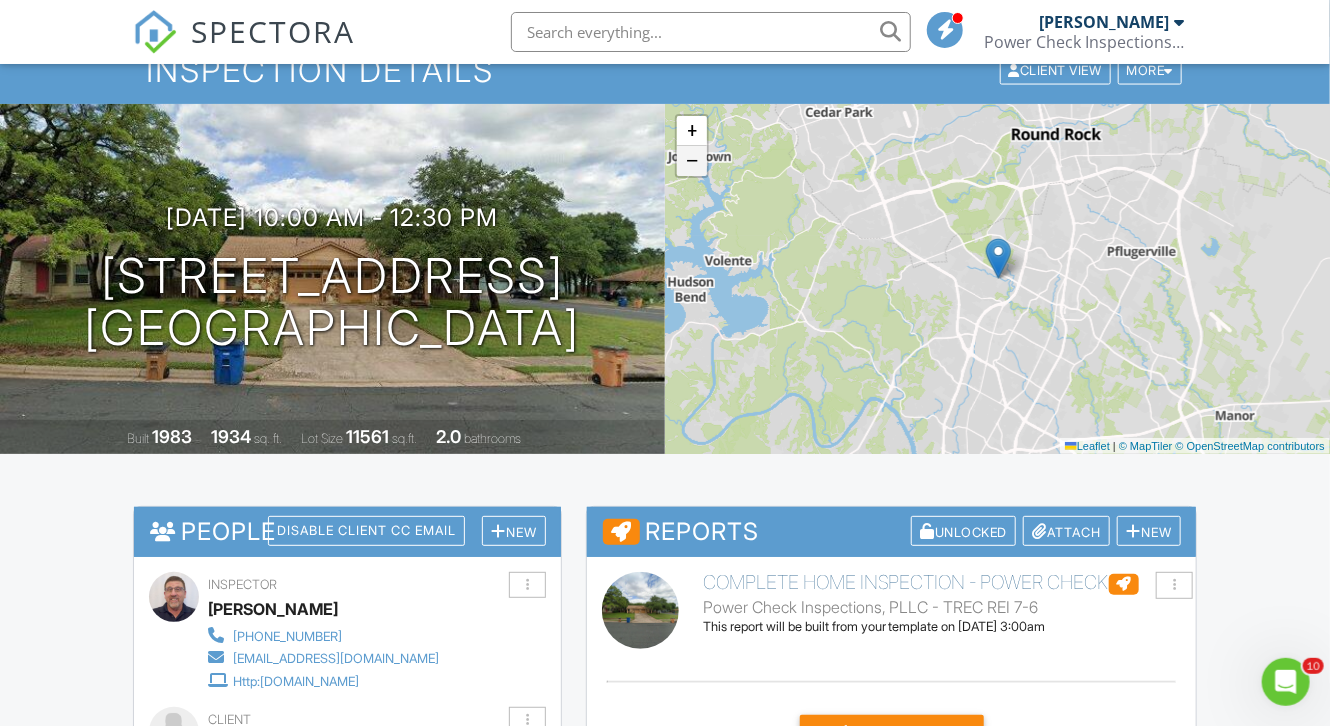 click on "−" at bounding box center (692, 161) 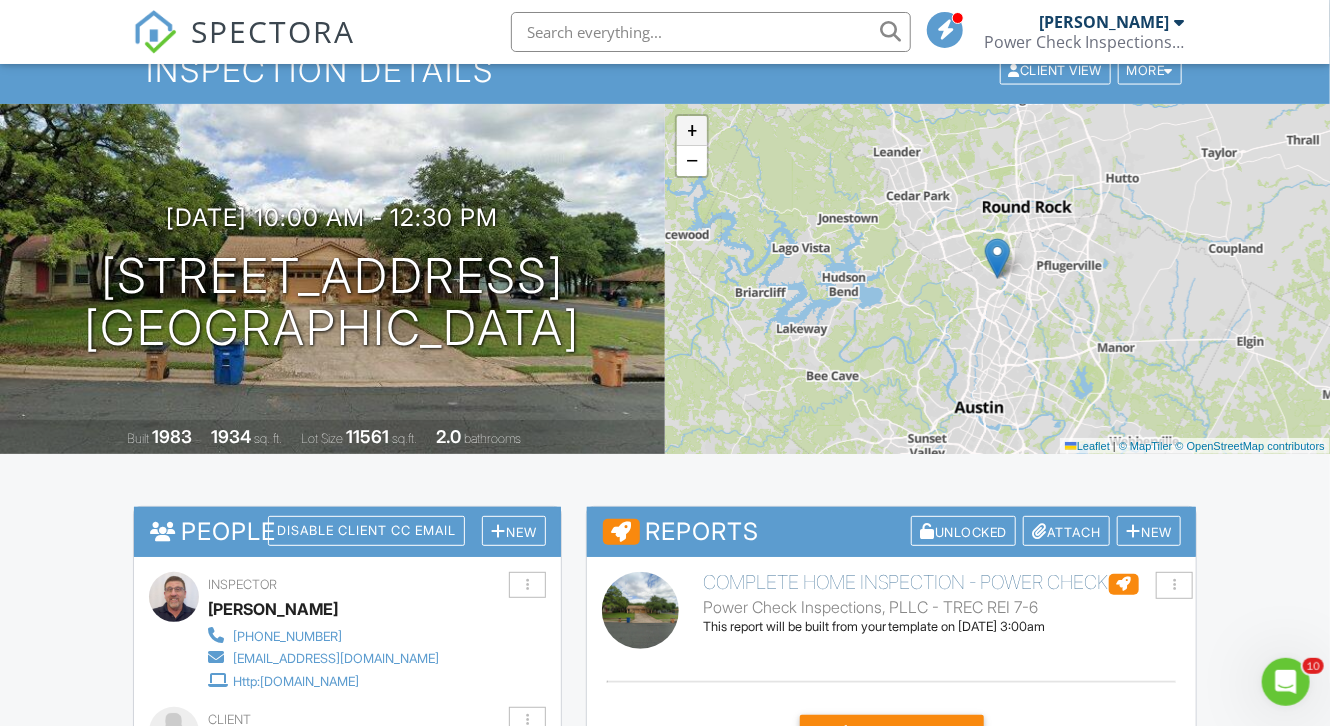 click on "+" at bounding box center (692, 131) 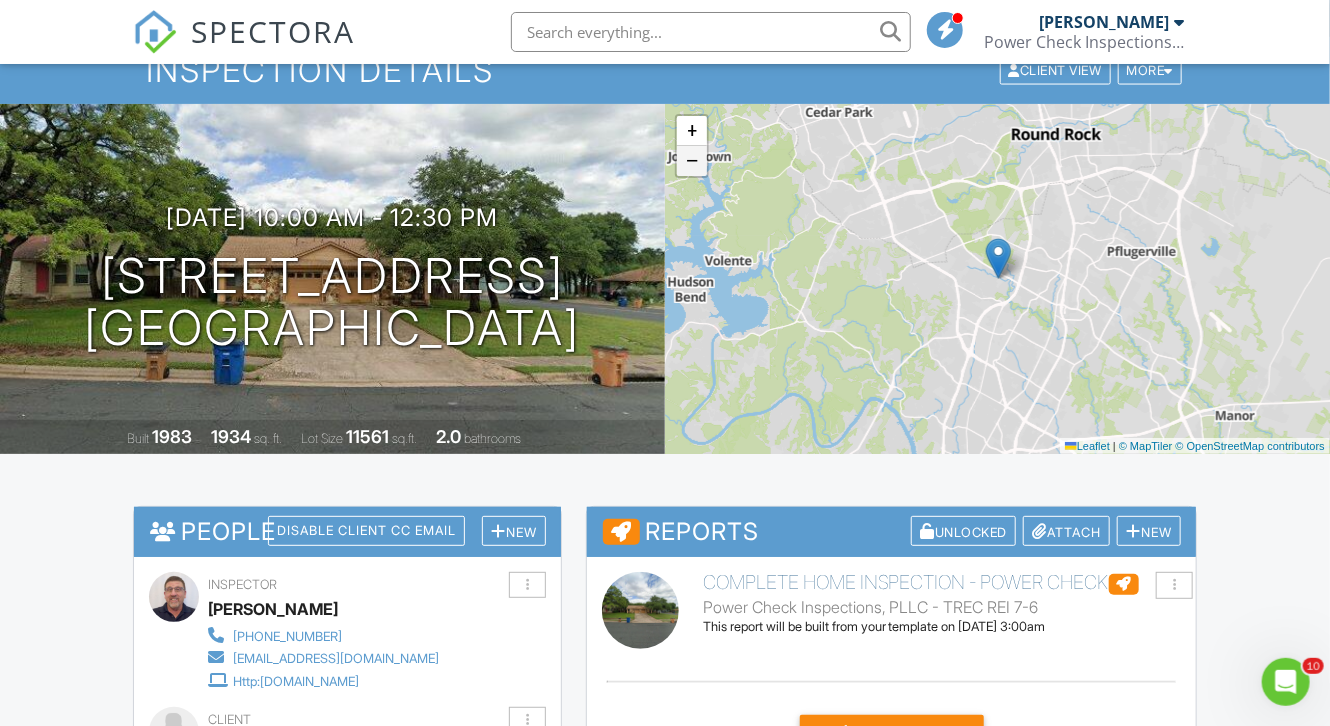 click on "−" at bounding box center (692, 161) 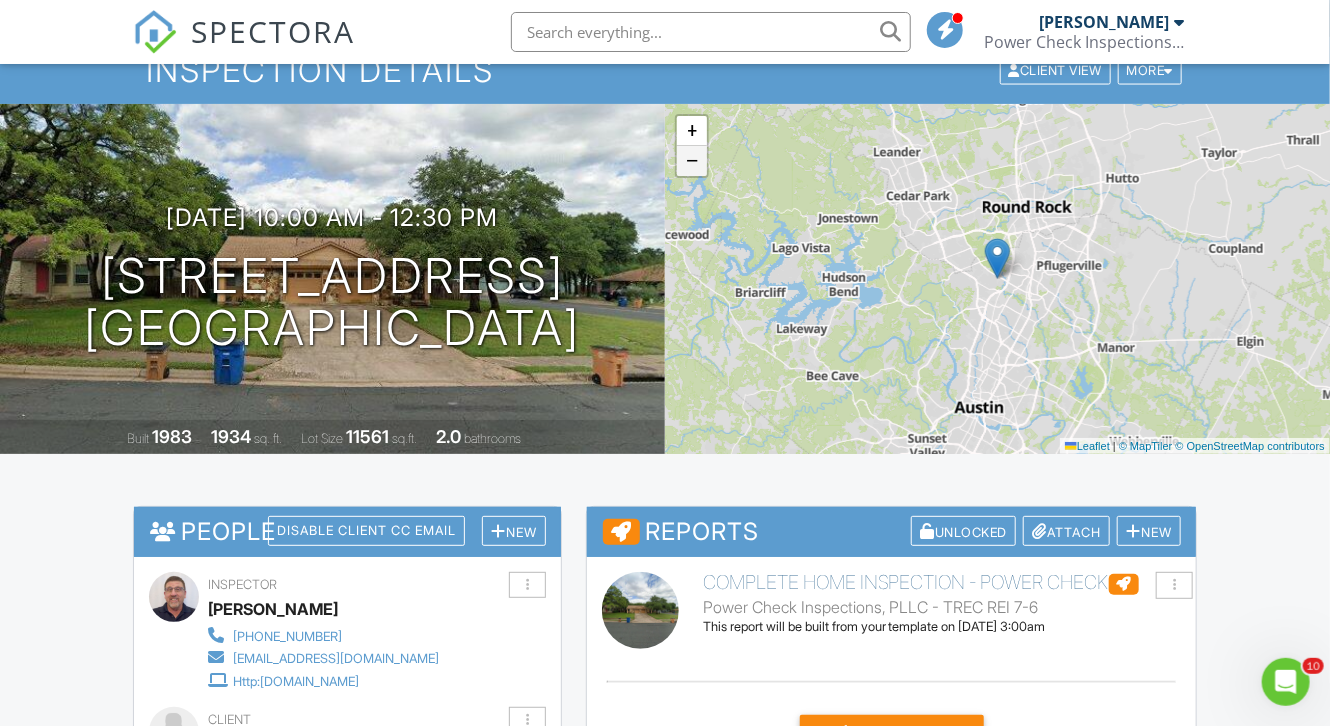 click on "−" at bounding box center (692, 161) 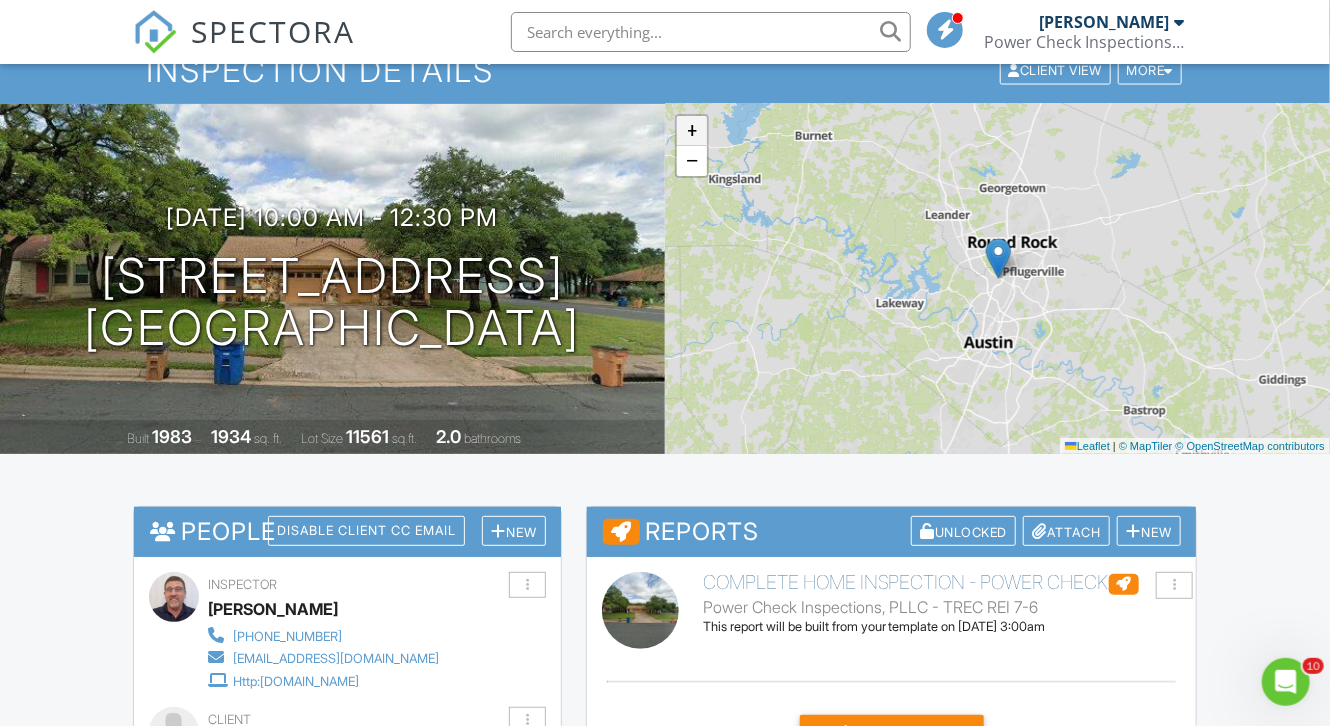 click on "+" at bounding box center [692, 131] 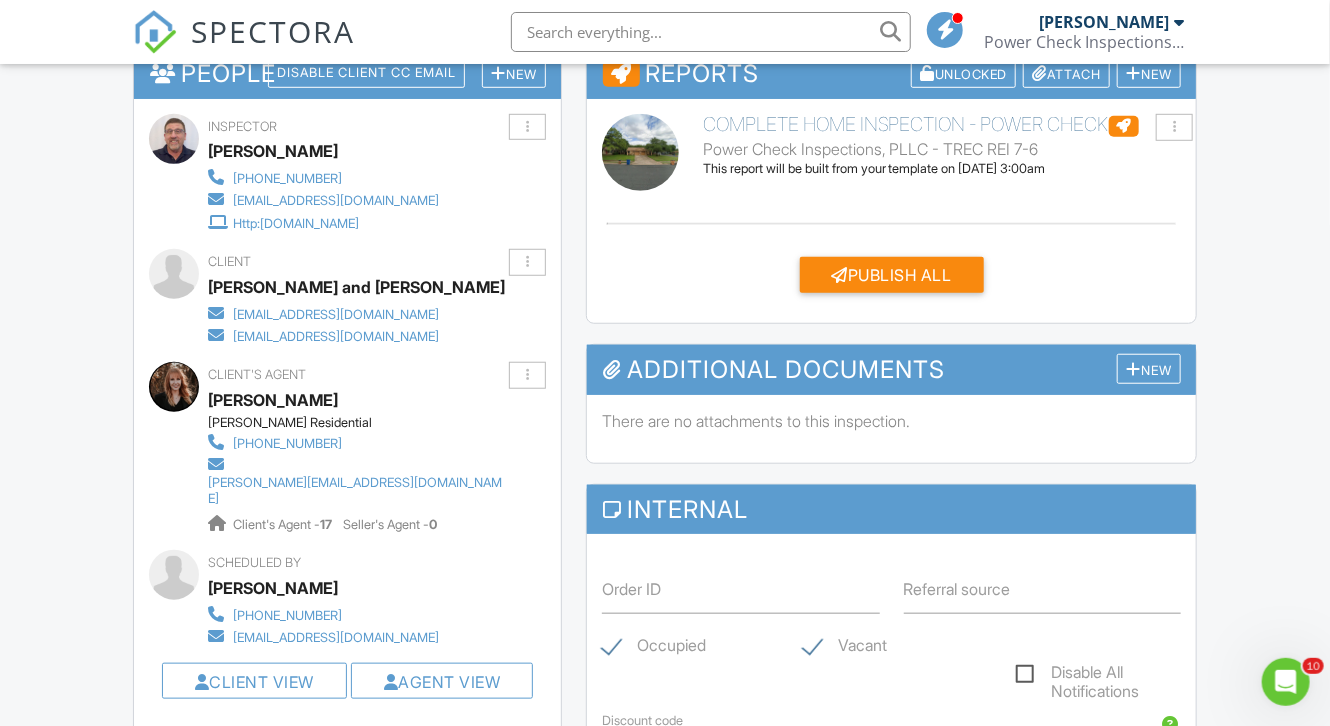 scroll, scrollTop: 413, scrollLeft: 0, axis: vertical 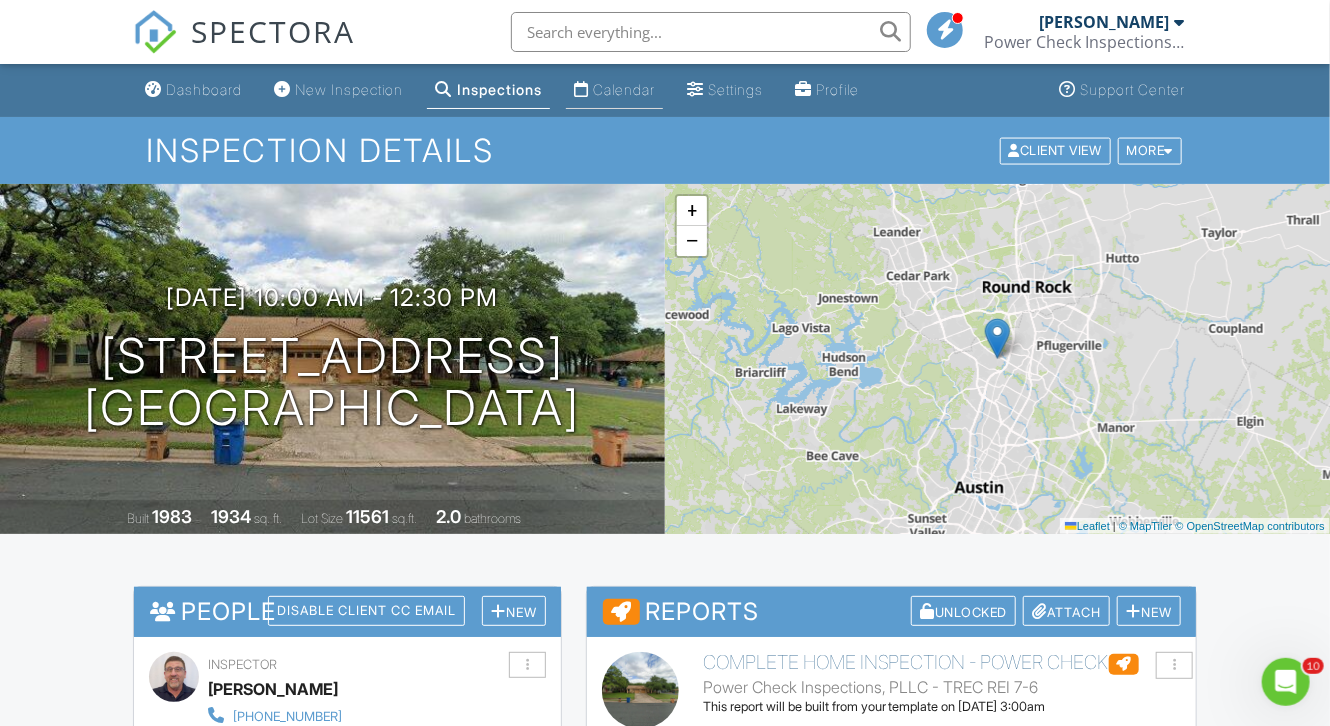 click on "Calendar" at bounding box center (624, 89) 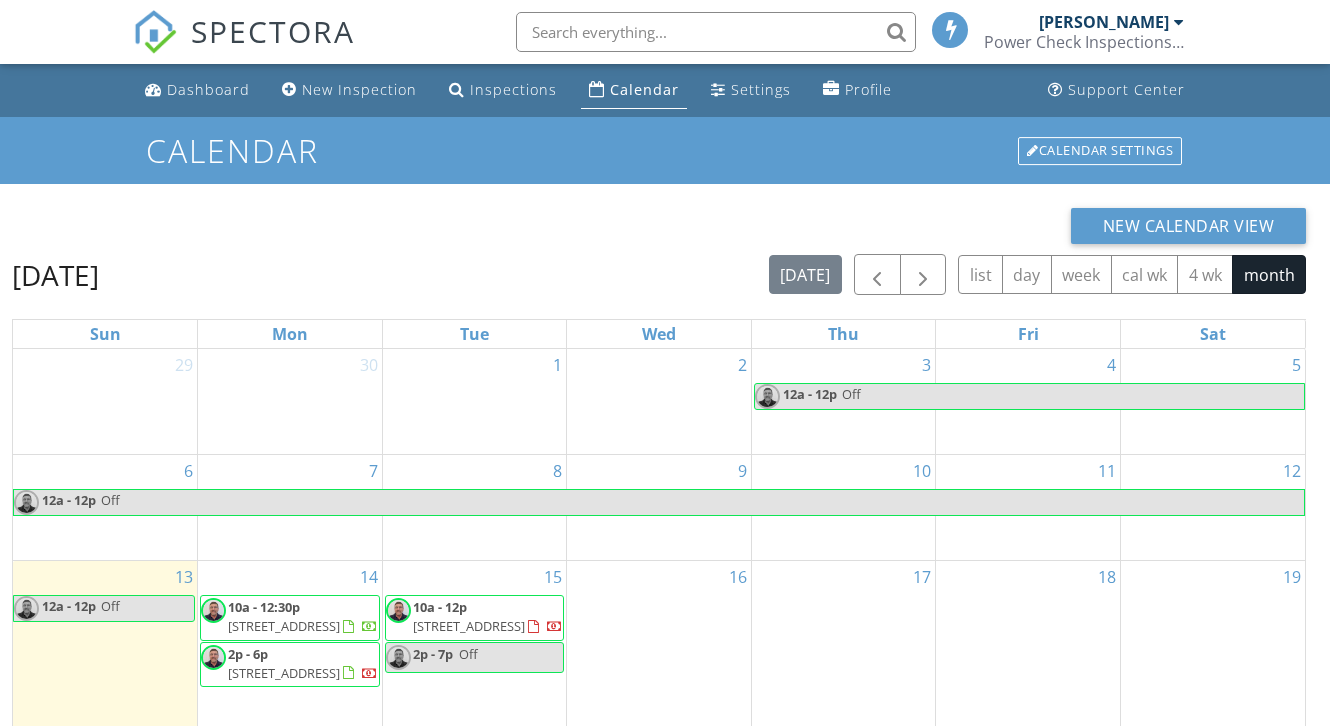 scroll, scrollTop: 0, scrollLeft: 0, axis: both 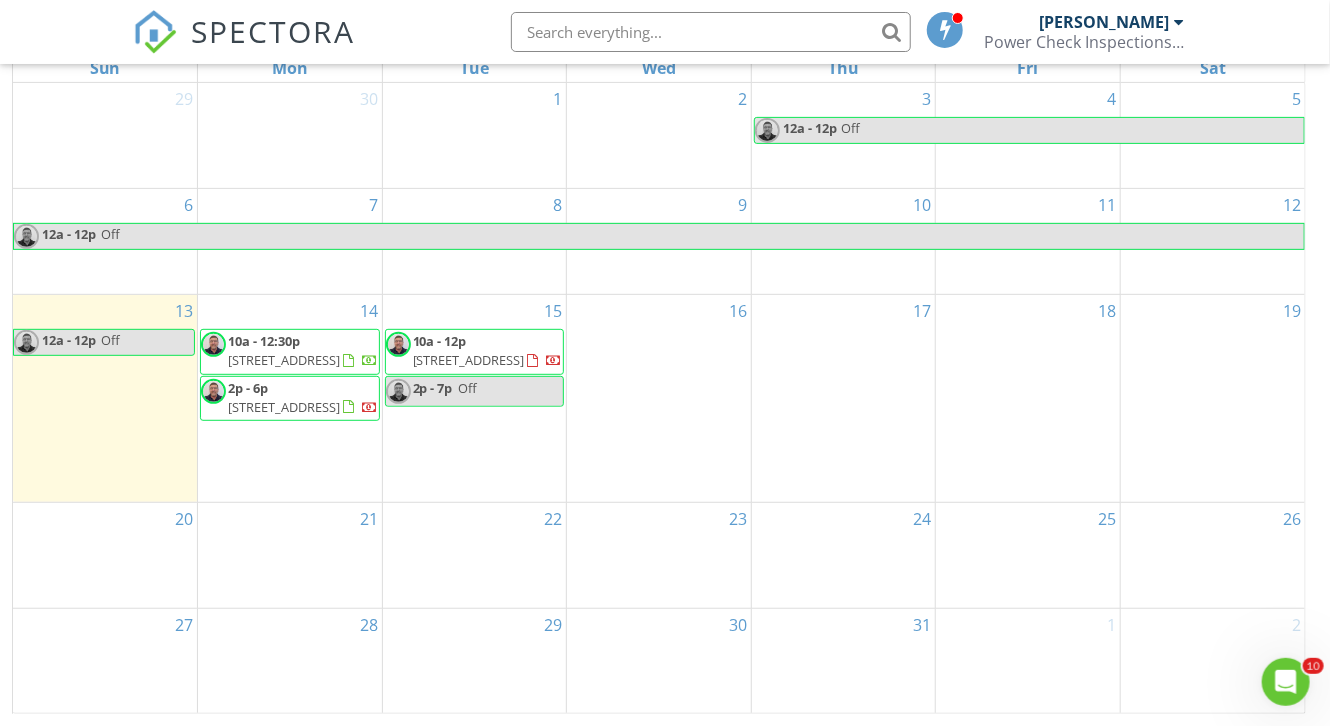 click on "[STREET_ADDRESS]" at bounding box center (284, 407) 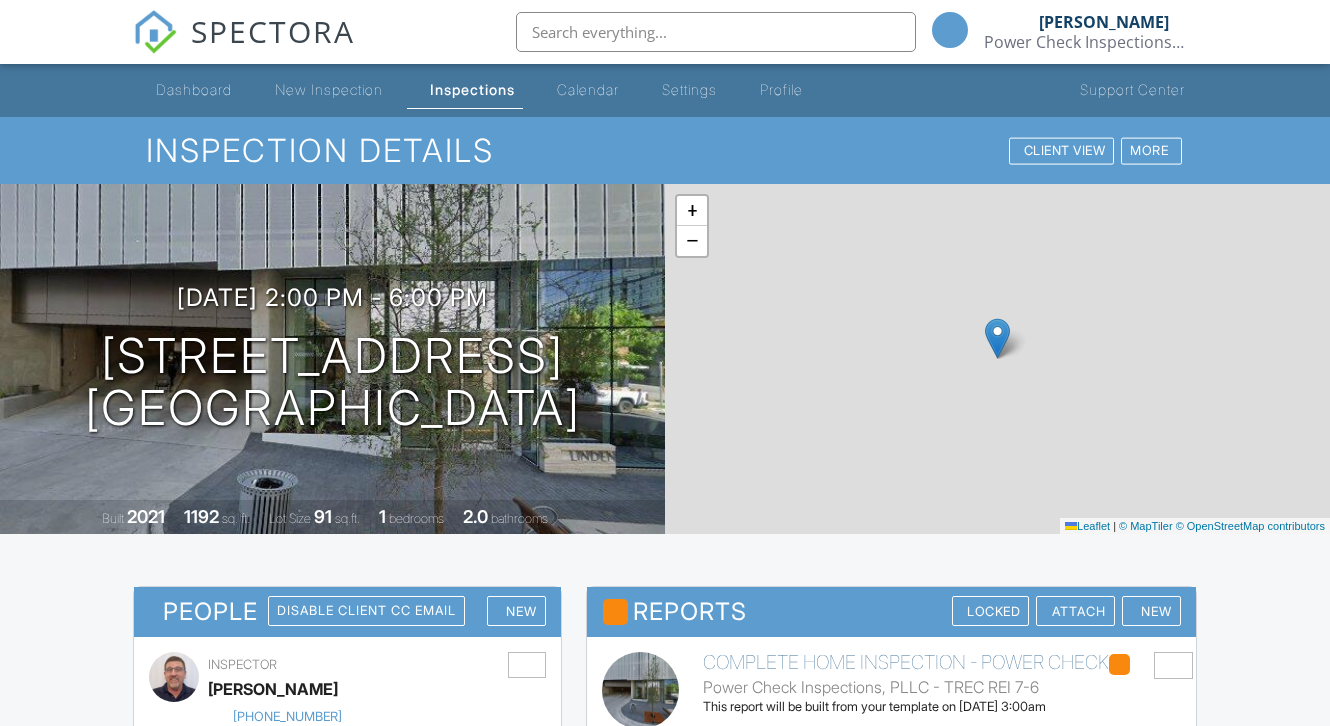 scroll, scrollTop: 0, scrollLeft: 0, axis: both 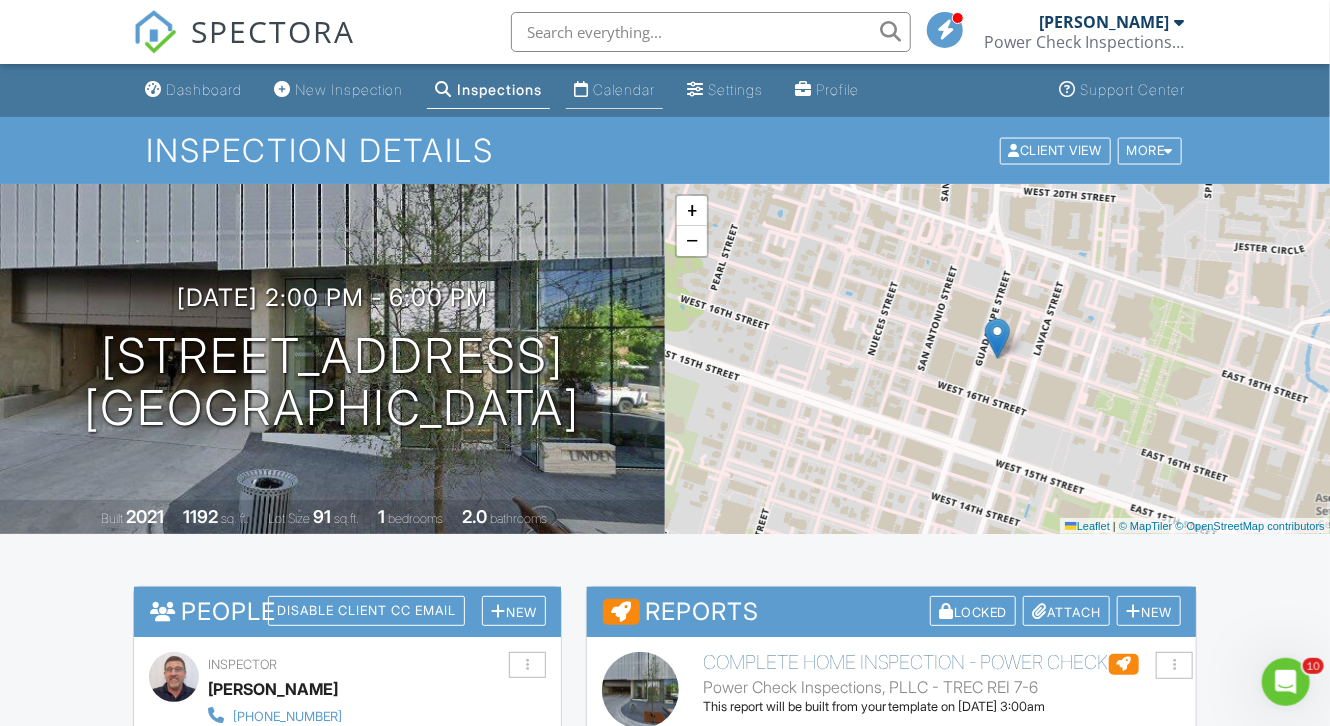 click on "Calendar" at bounding box center (624, 89) 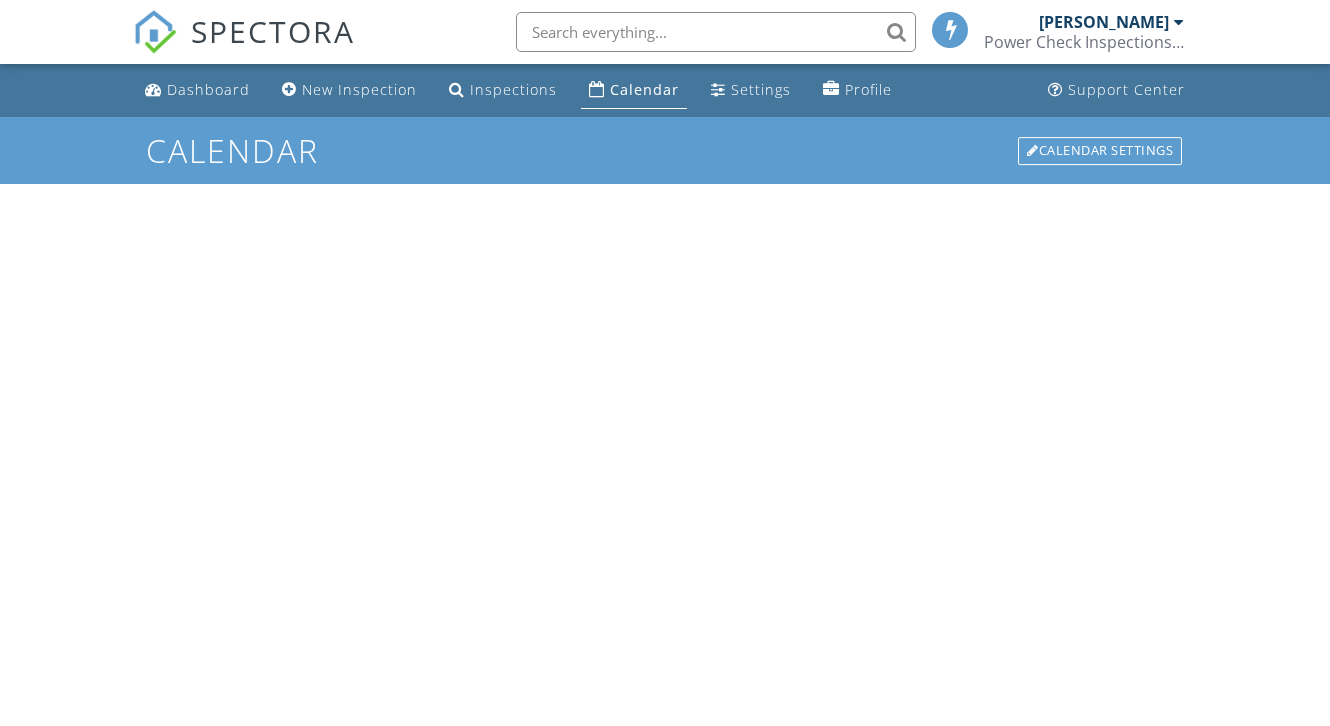 scroll, scrollTop: 0, scrollLeft: 0, axis: both 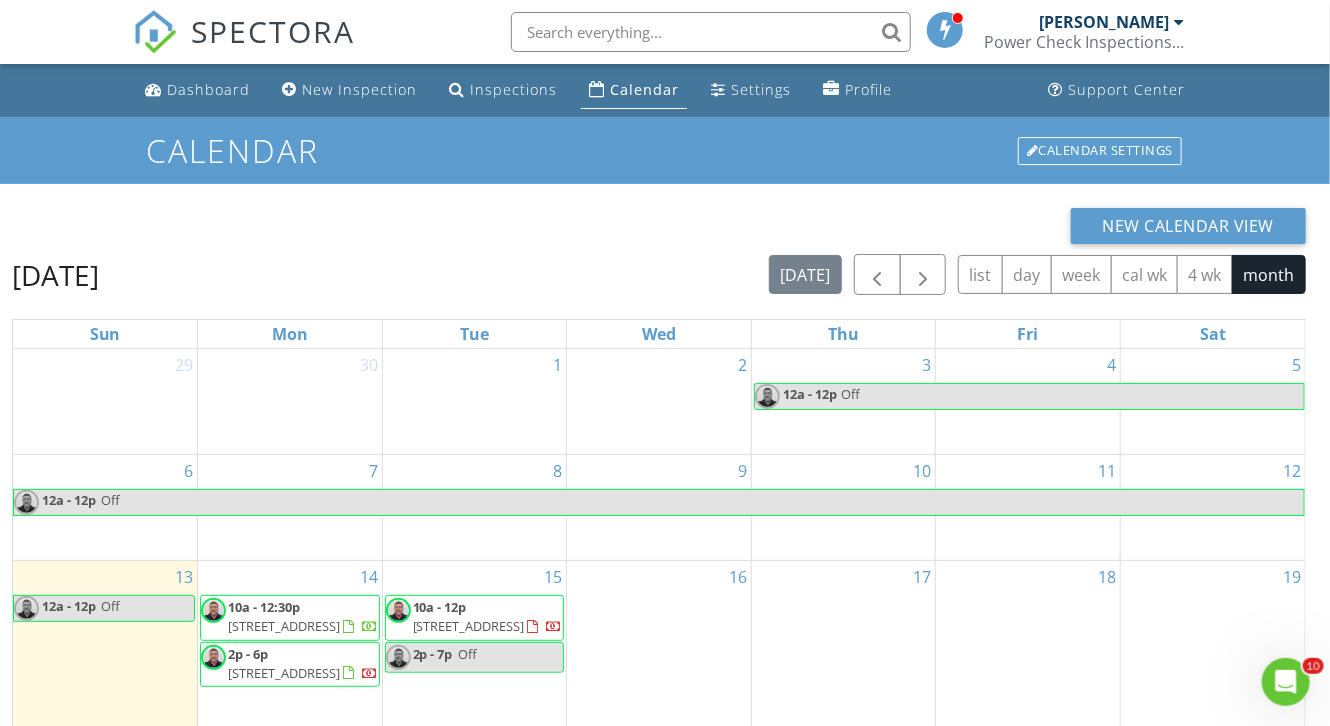 click on "10a - 12p
[STREET_ADDRESS]" at bounding box center (488, 616) 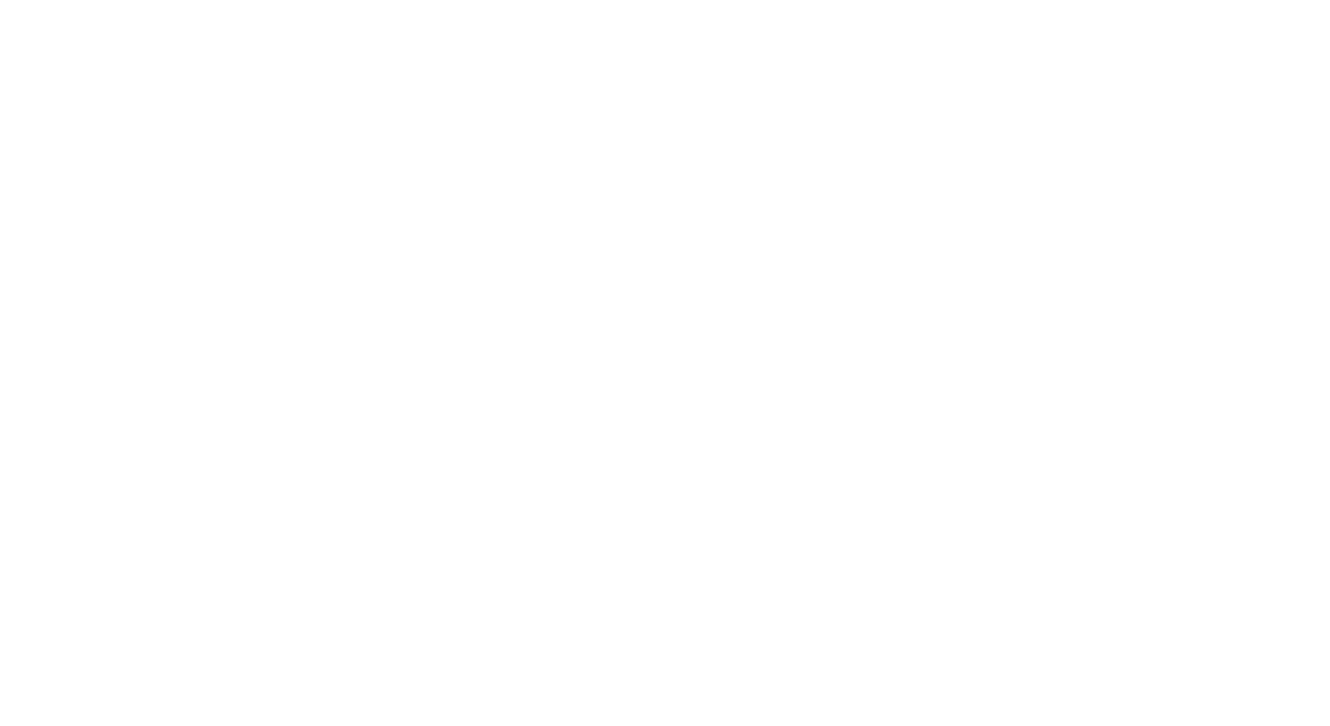 scroll, scrollTop: 0, scrollLeft: 0, axis: both 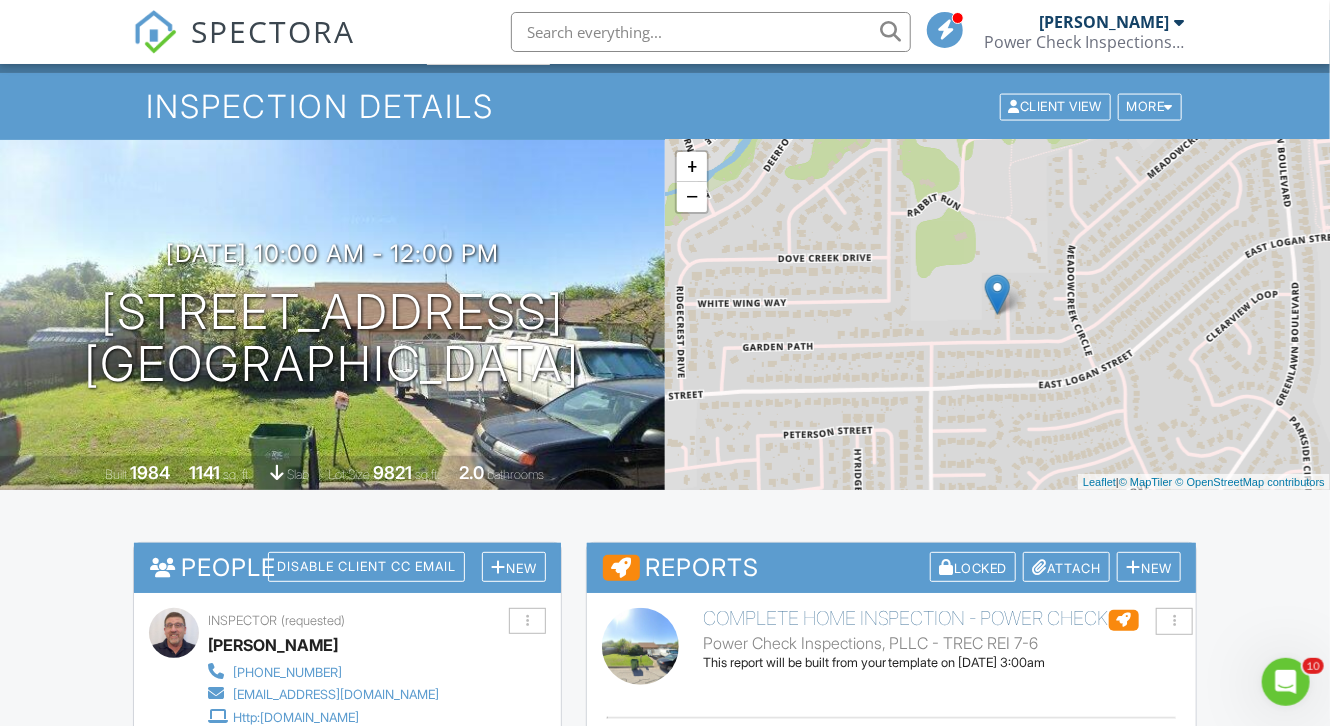 click at bounding box center (1179, 22) 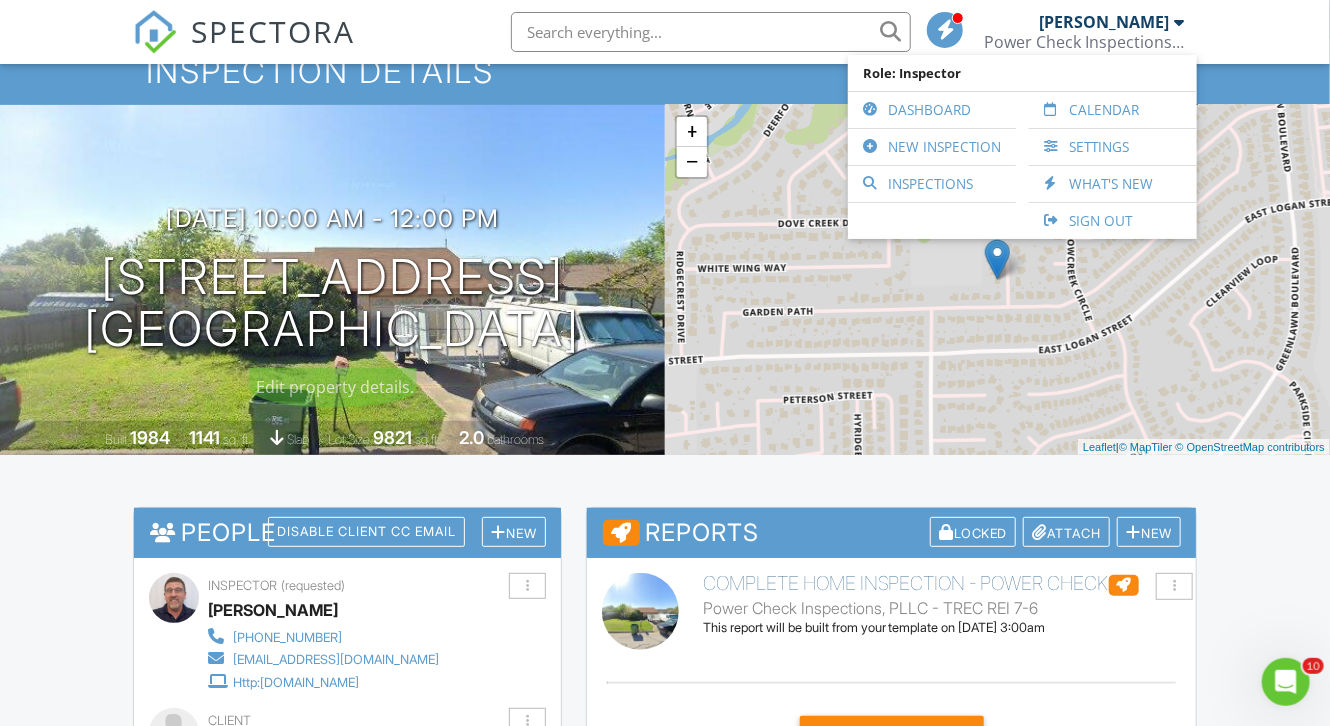 scroll, scrollTop: 80, scrollLeft: 0, axis: vertical 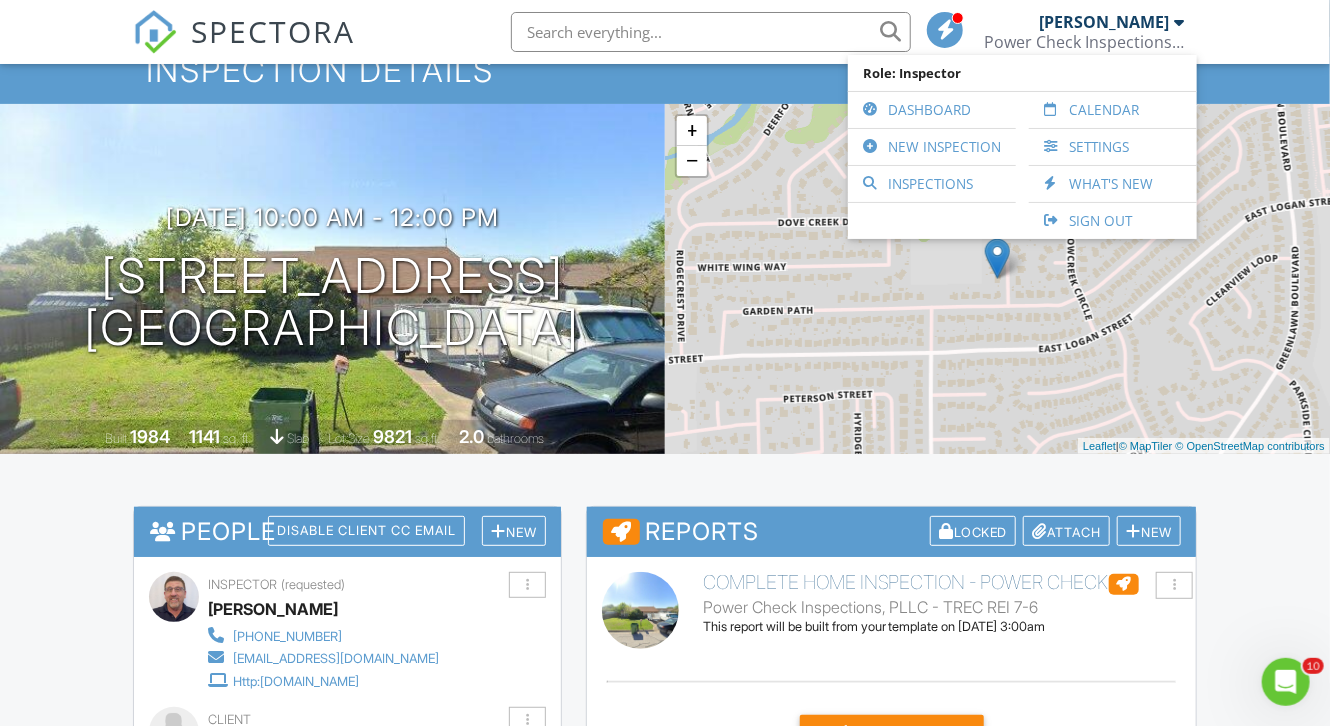 drag, startPoint x: 1289, startPoint y: 234, endPoint x: 1288, endPoint y: 208, distance: 26.019224 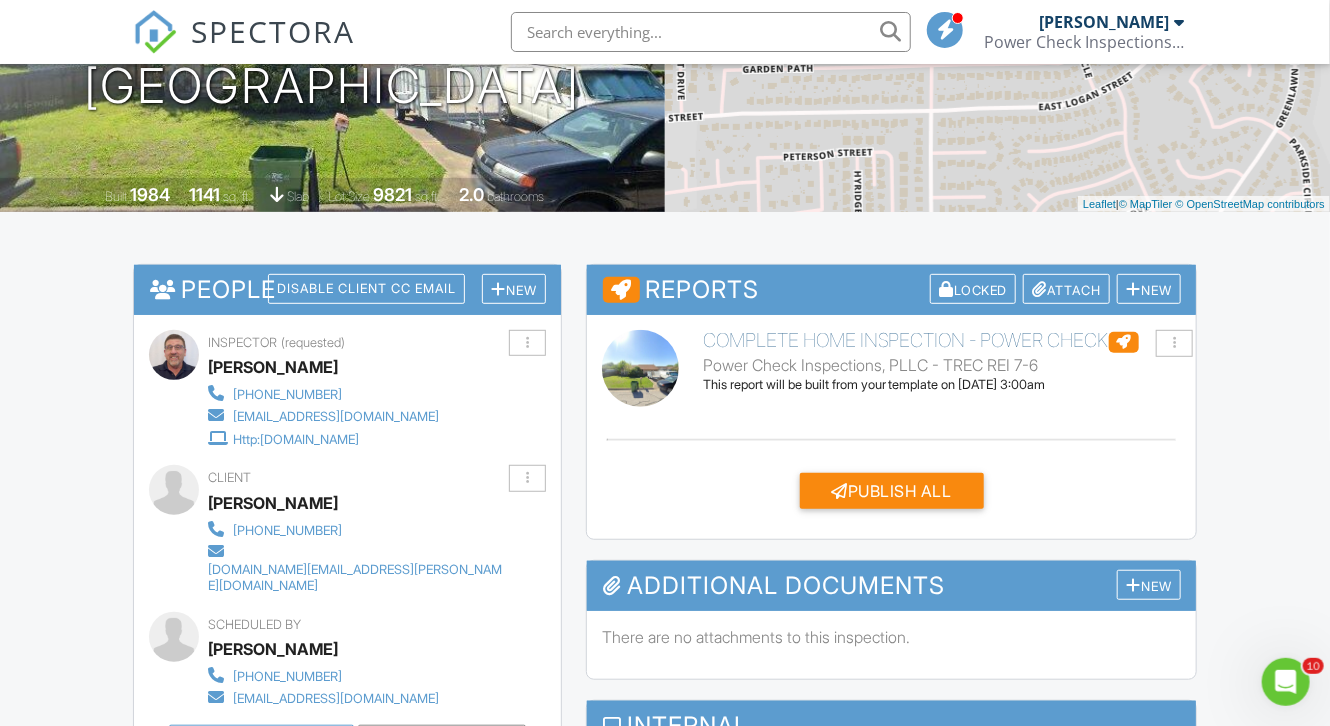 scroll, scrollTop: 364, scrollLeft: 0, axis: vertical 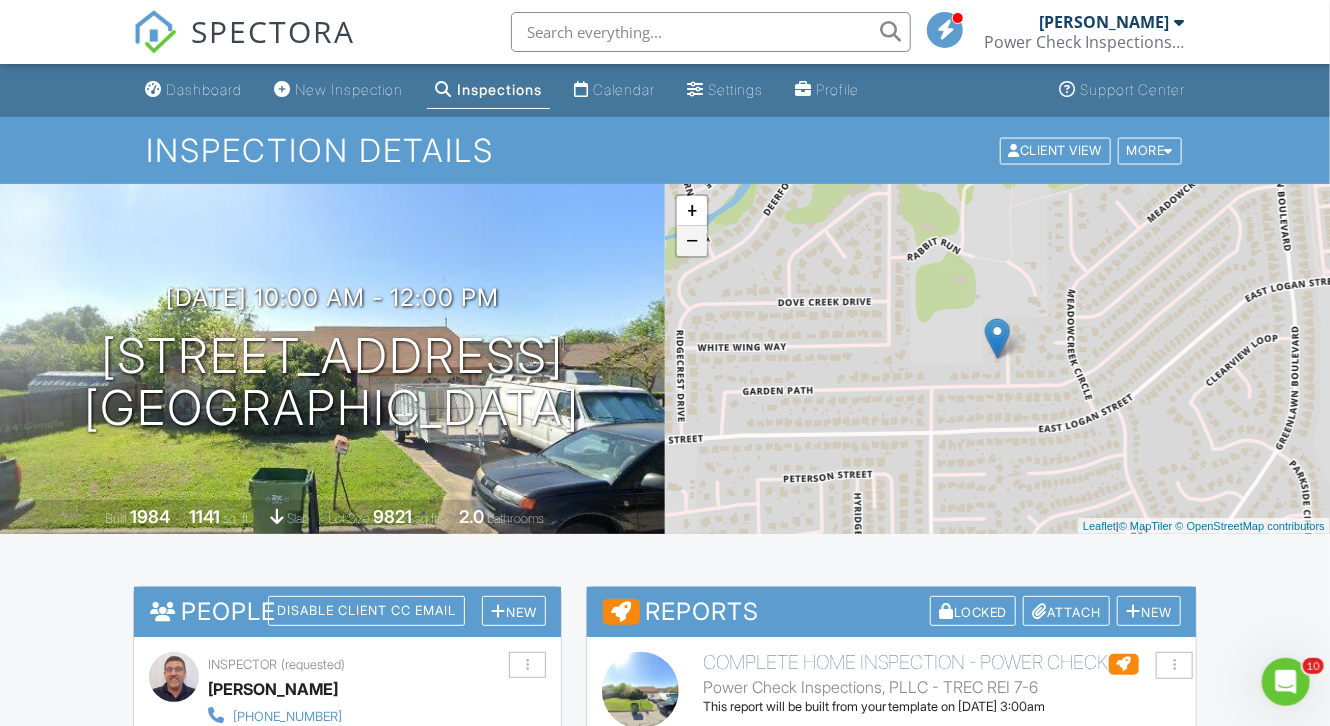 click on "−" at bounding box center [692, 241] 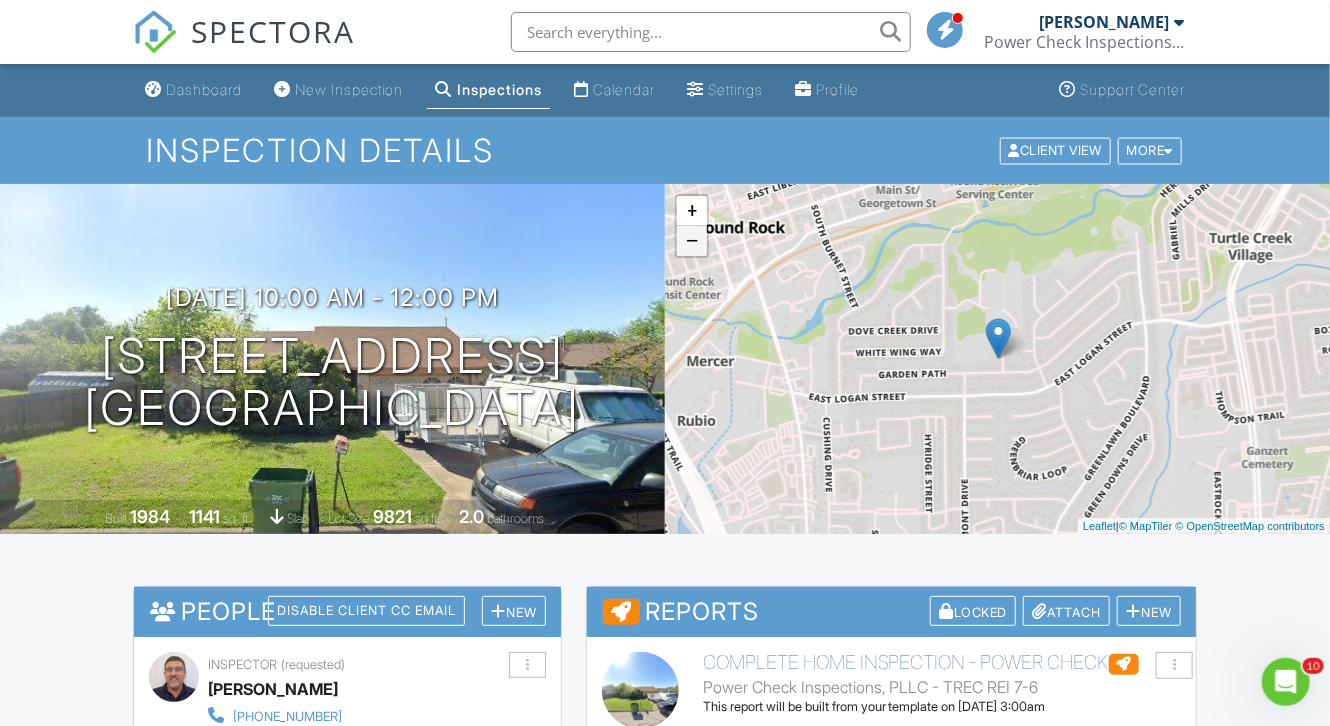 click on "−" at bounding box center (692, 241) 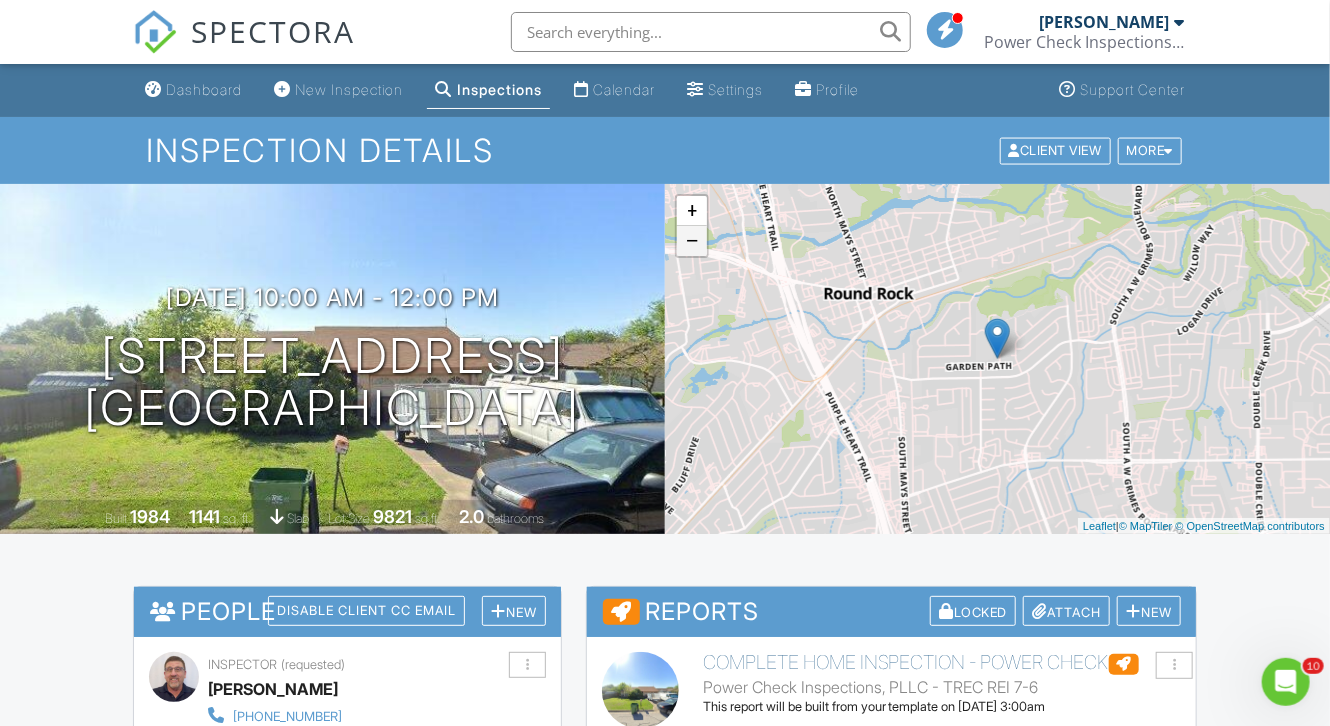 click on "−" at bounding box center [692, 241] 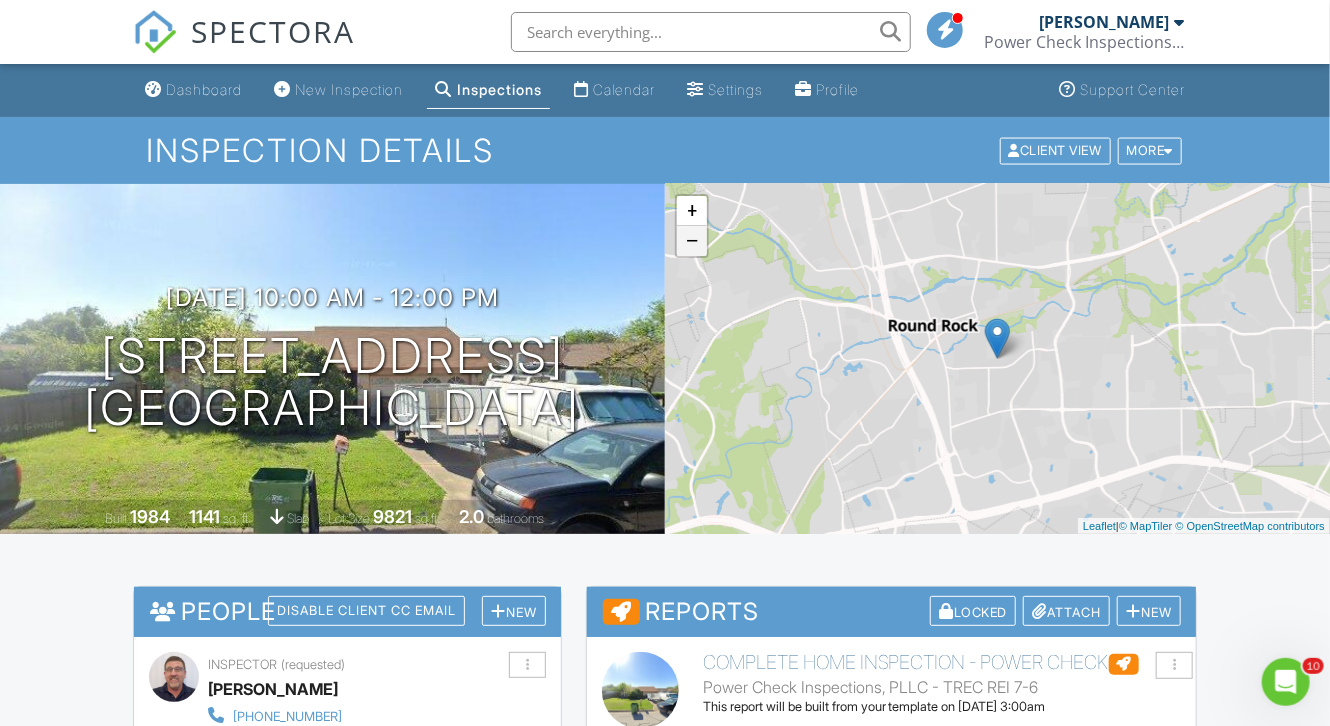 click on "−" at bounding box center [692, 241] 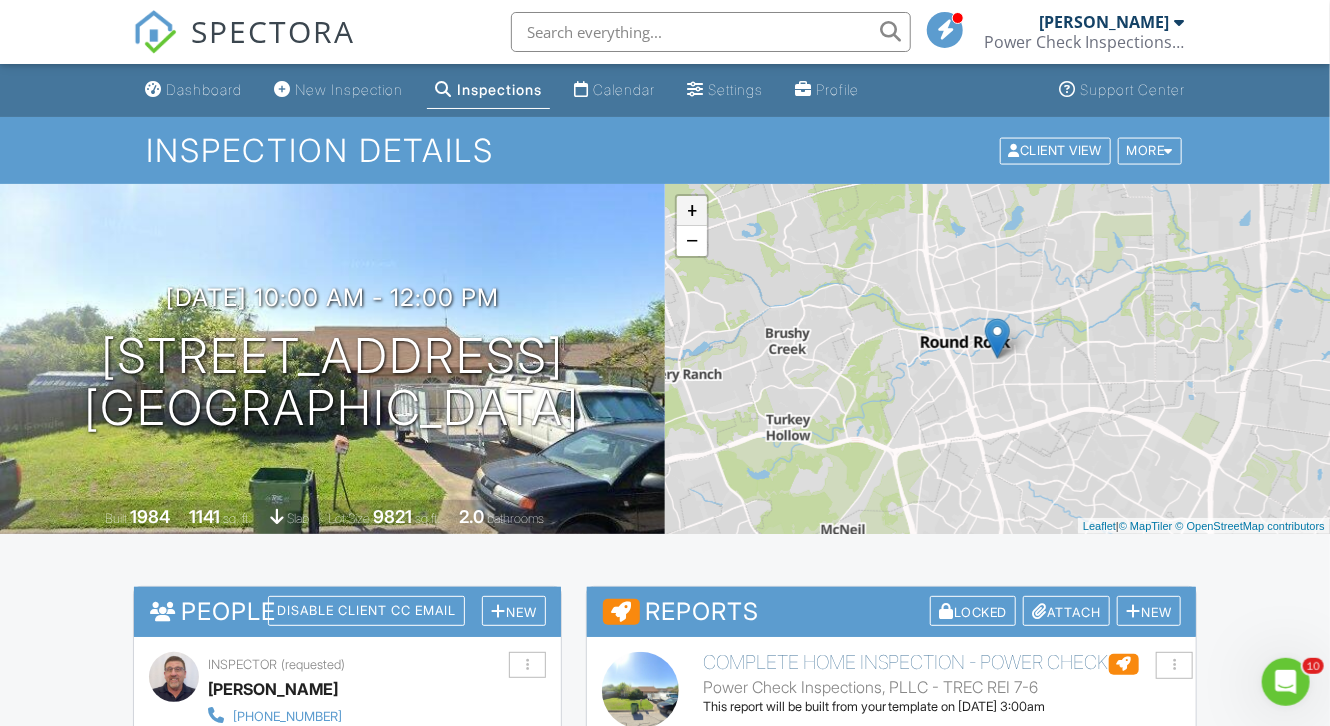 click on "+" at bounding box center (692, 211) 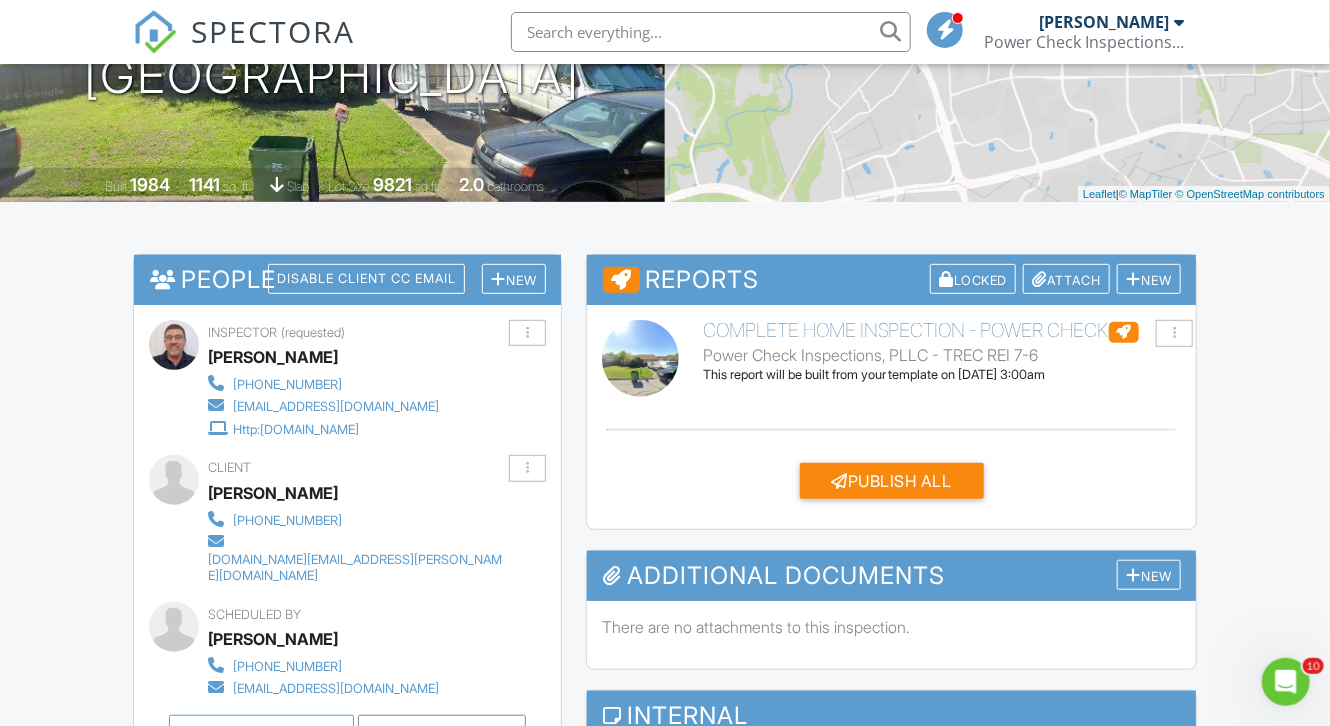 scroll, scrollTop: 388, scrollLeft: 0, axis: vertical 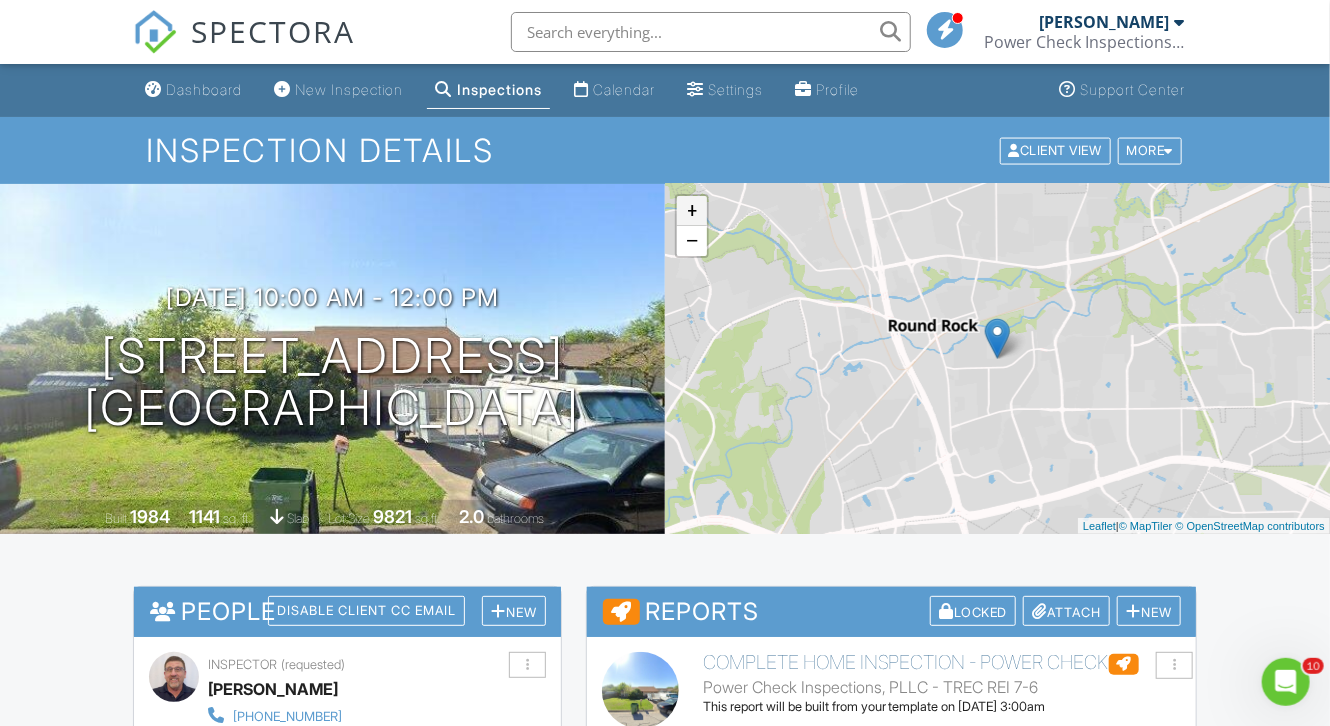 click on "+" at bounding box center [692, 211] 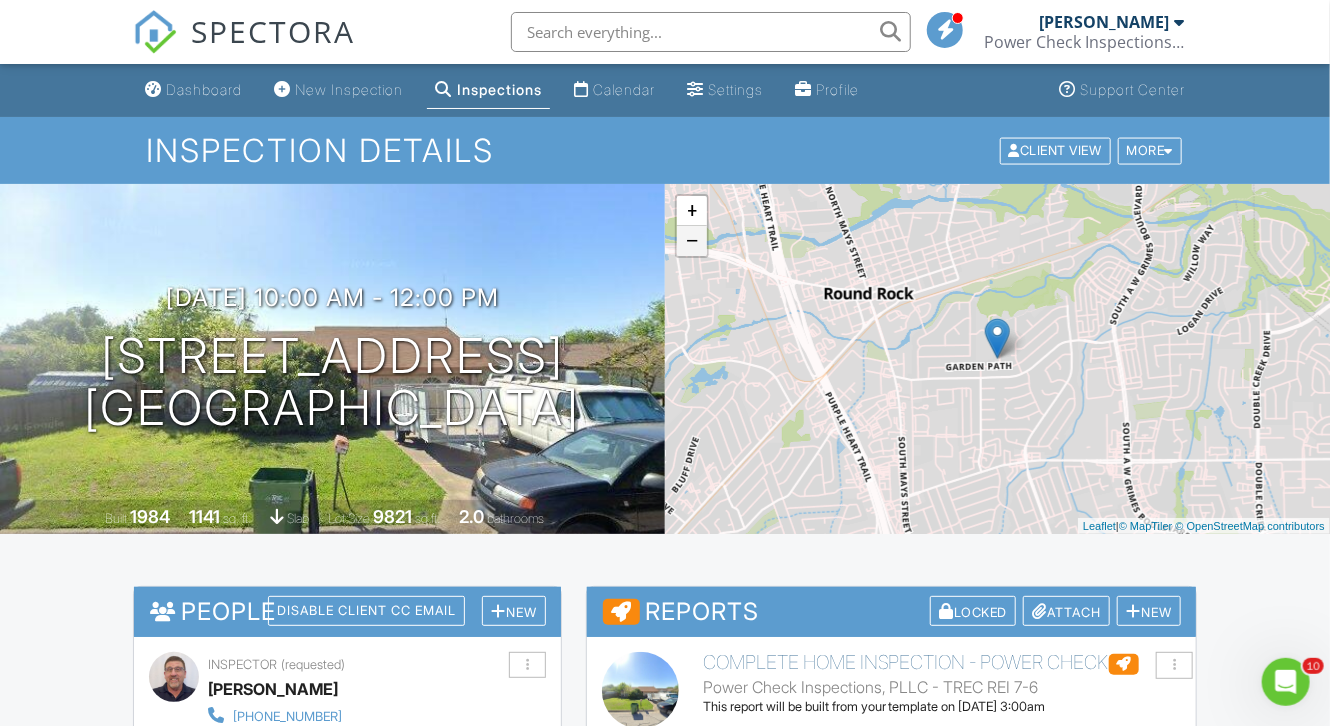 click on "−" at bounding box center (692, 241) 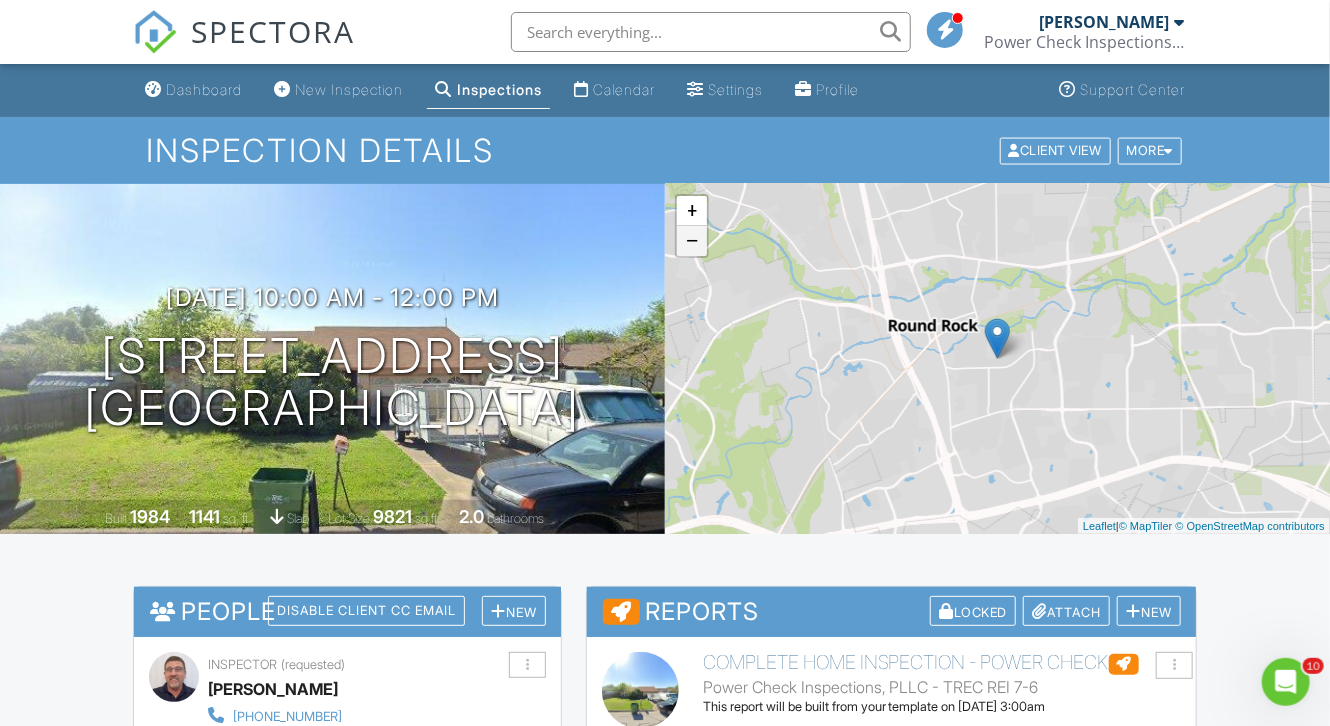 click on "−" at bounding box center [692, 241] 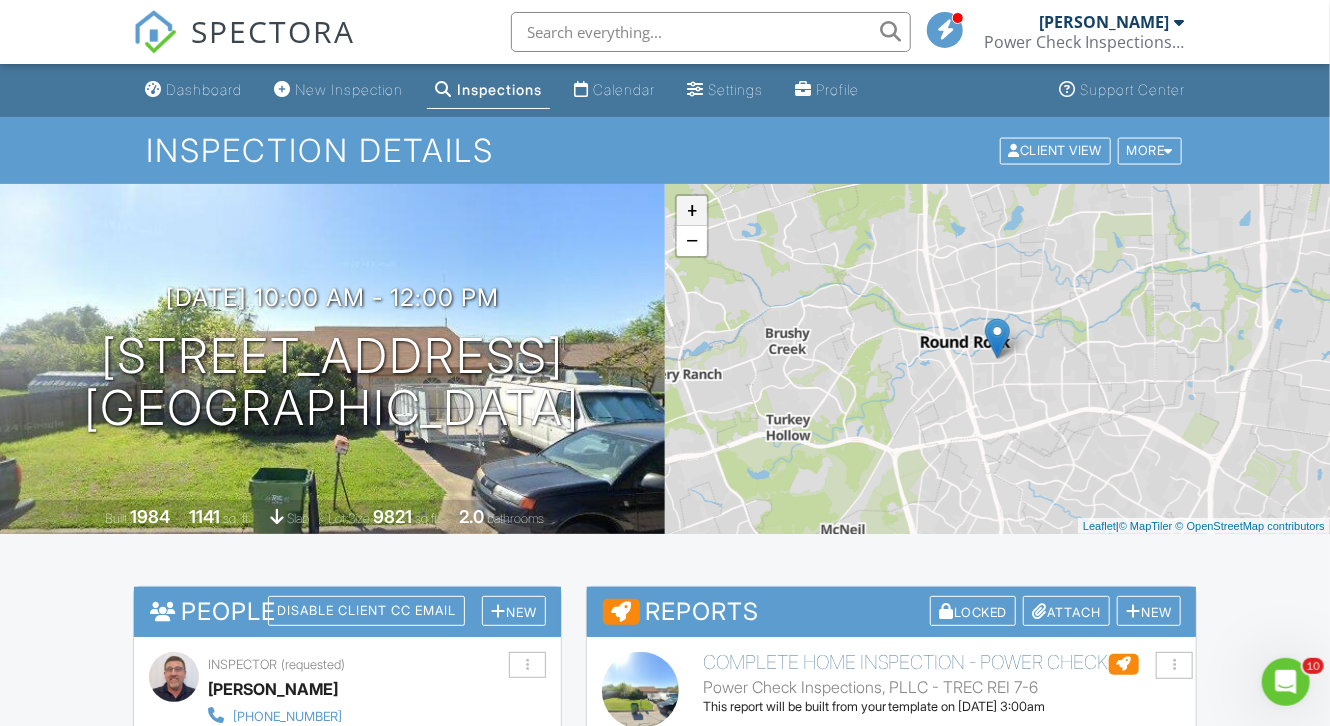 click on "+" at bounding box center (692, 211) 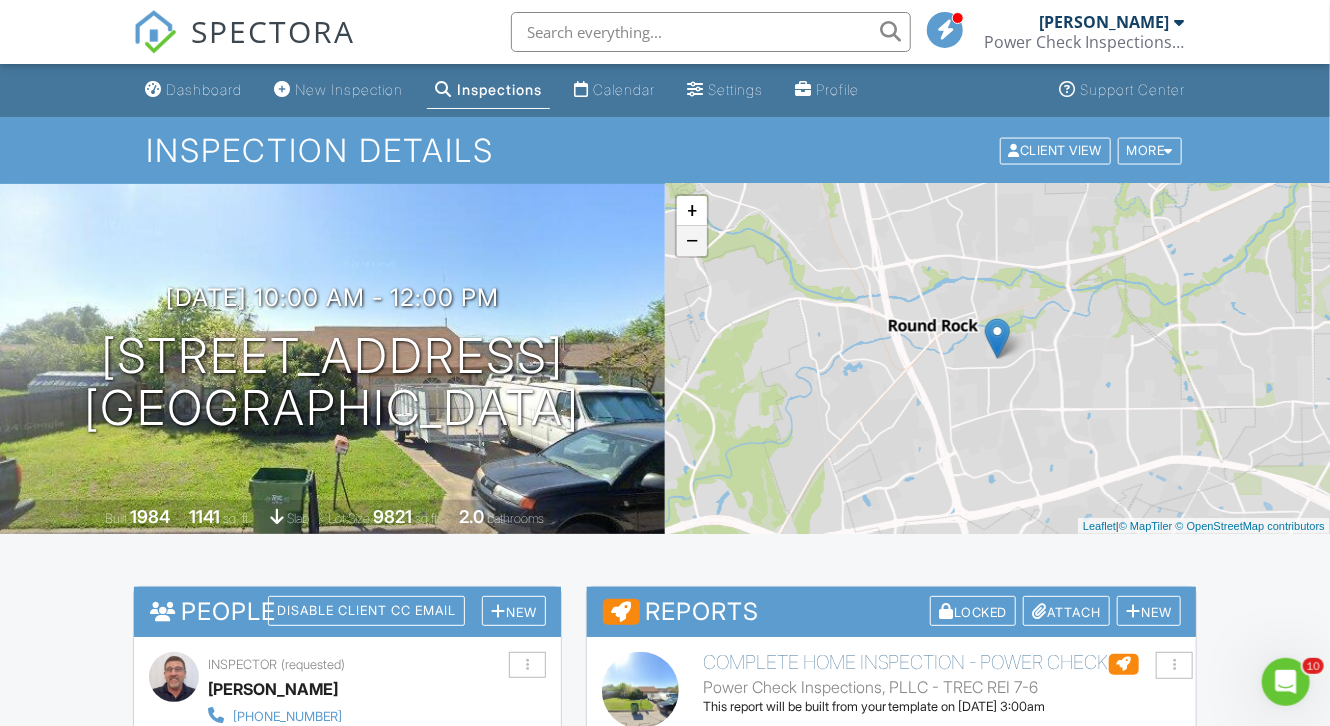 click on "−" at bounding box center [692, 241] 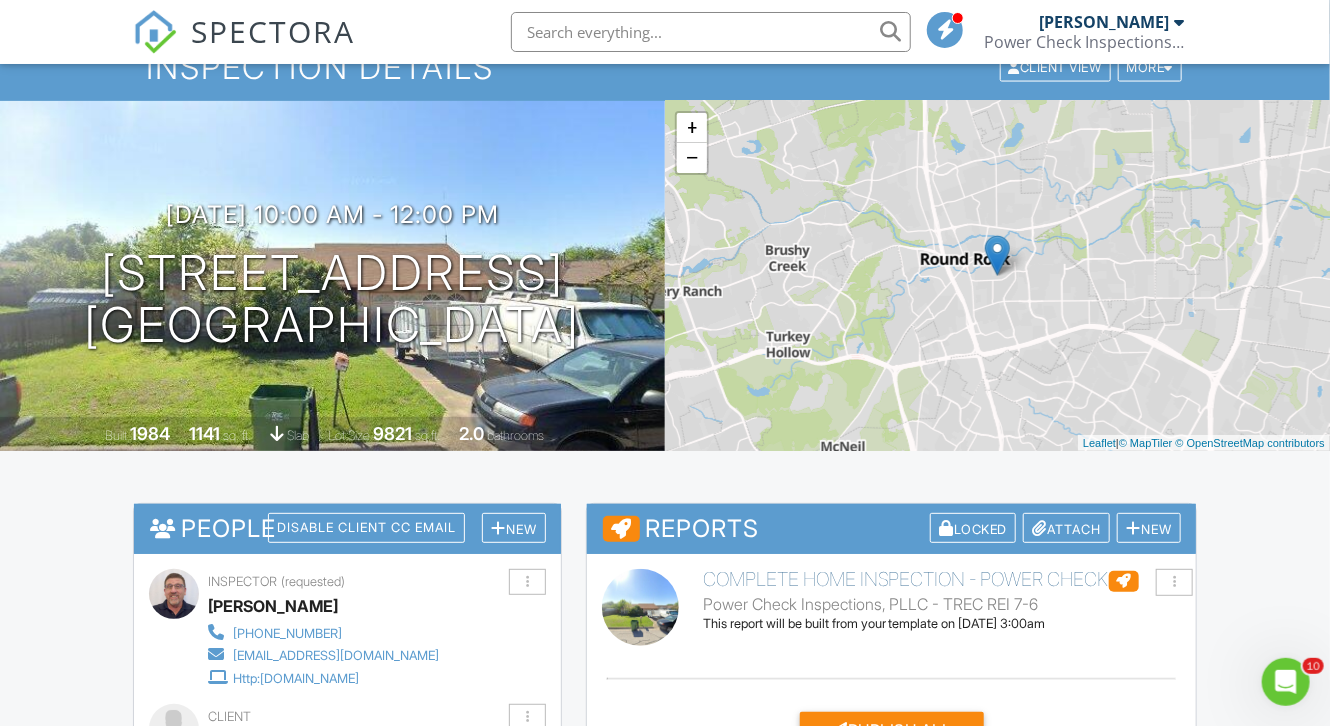scroll, scrollTop: 0, scrollLeft: 0, axis: both 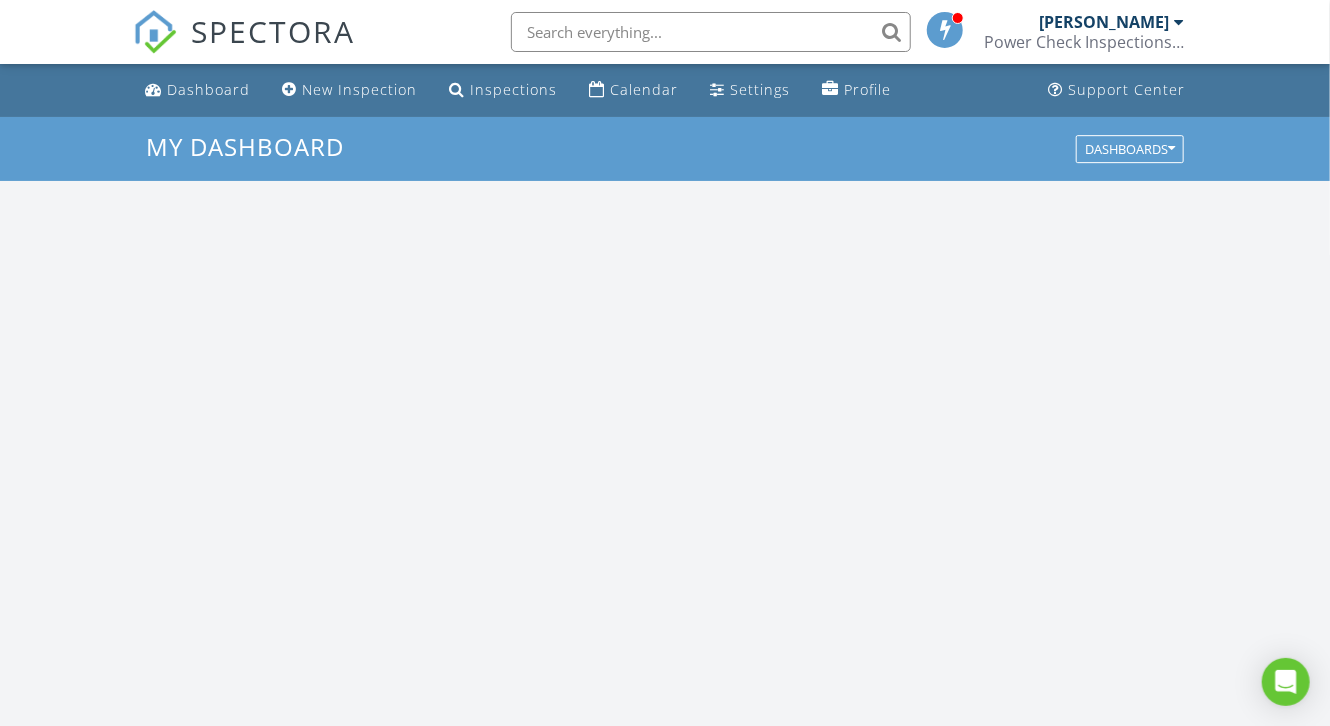 click at bounding box center [1179, 22] 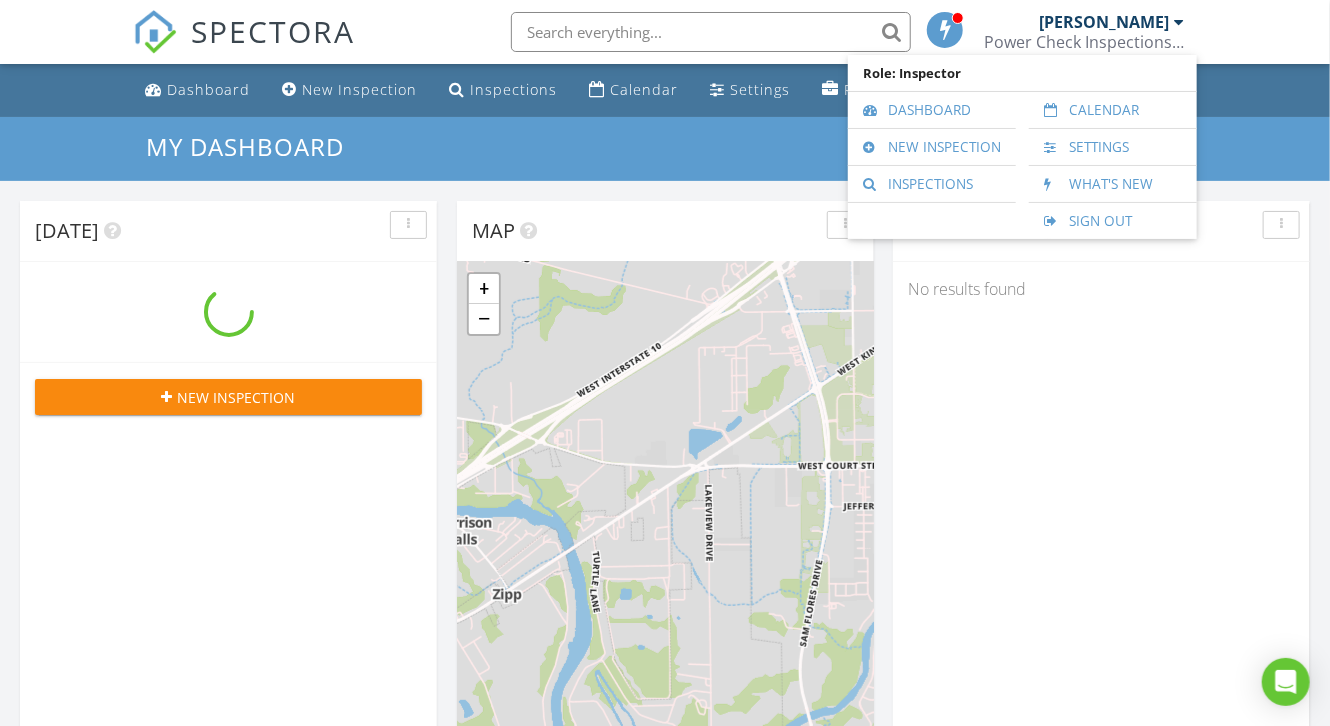scroll, scrollTop: 10, scrollLeft: 9, axis: both 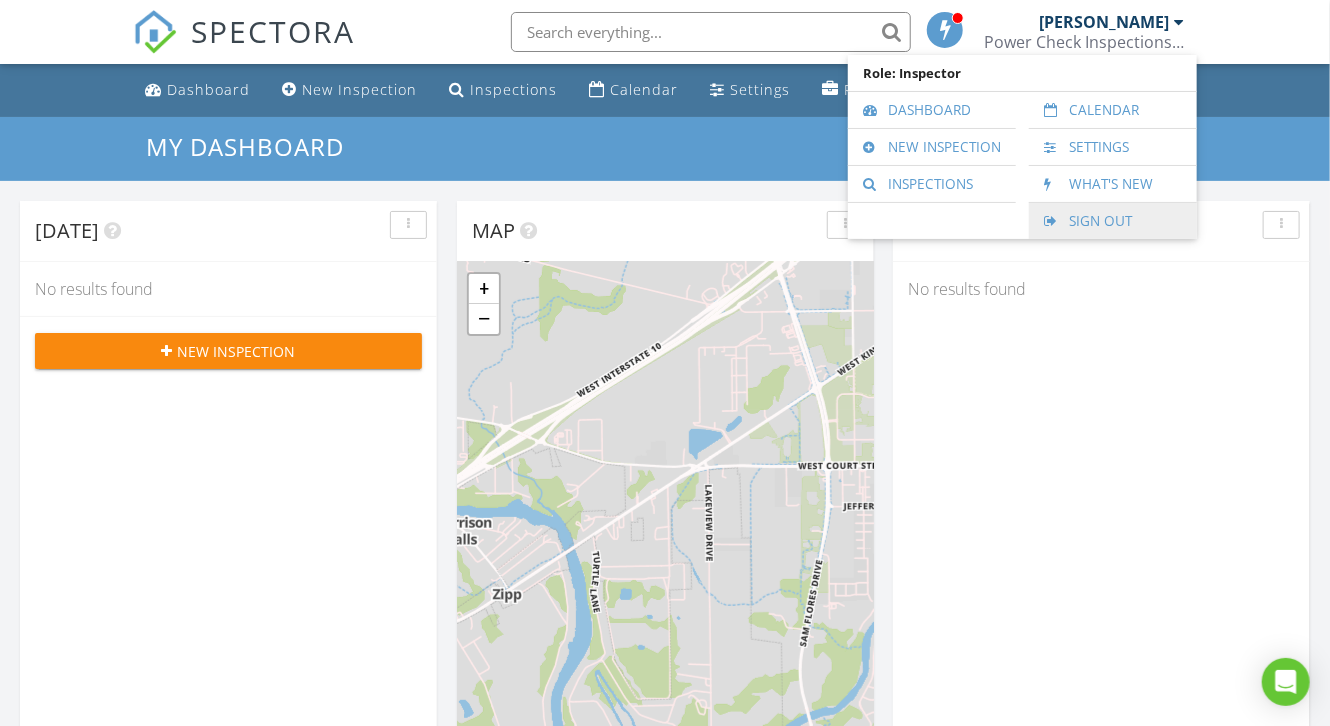 click on "Sign Out" at bounding box center [1113, 221] 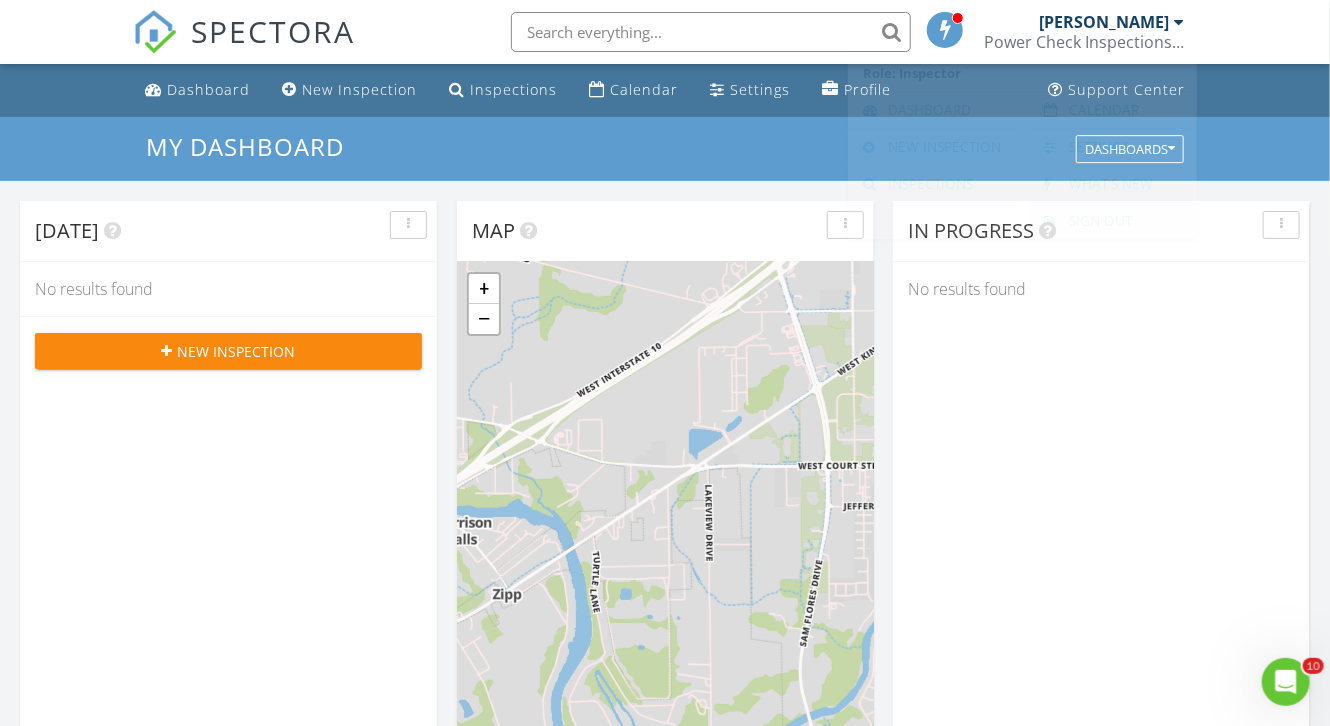 scroll, scrollTop: 0, scrollLeft: 0, axis: both 